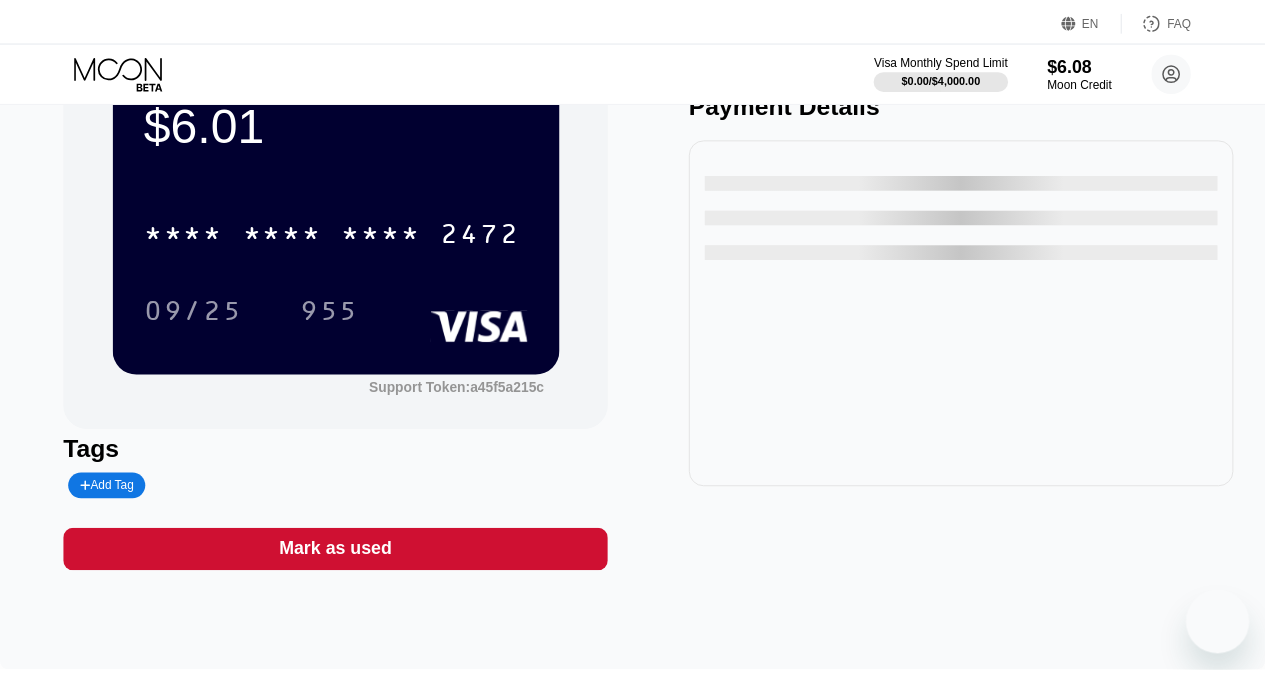 scroll, scrollTop: 0, scrollLeft: 0, axis: both 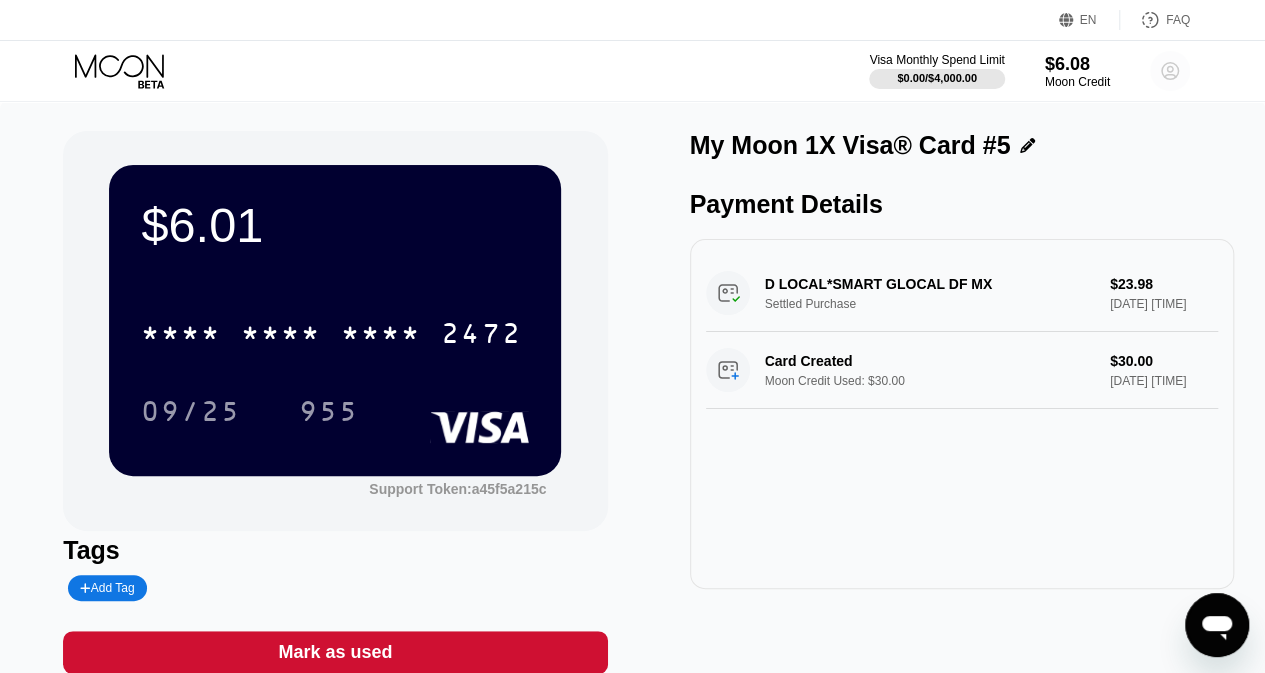 click 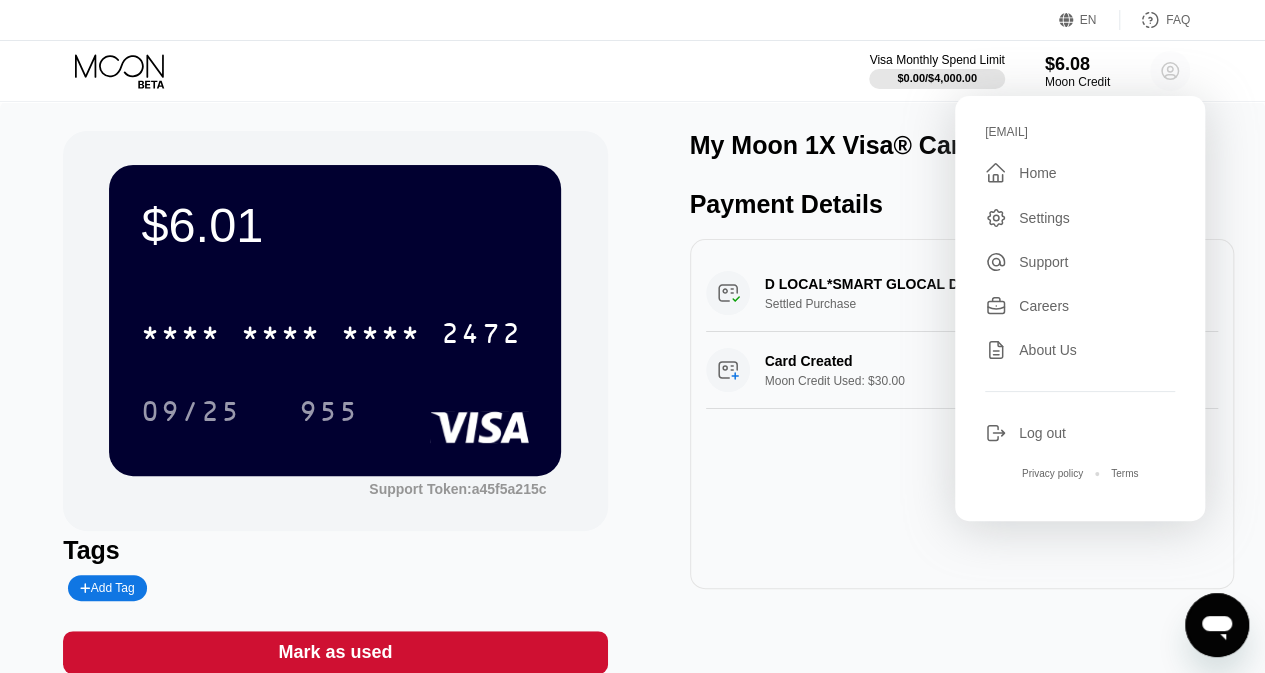 click 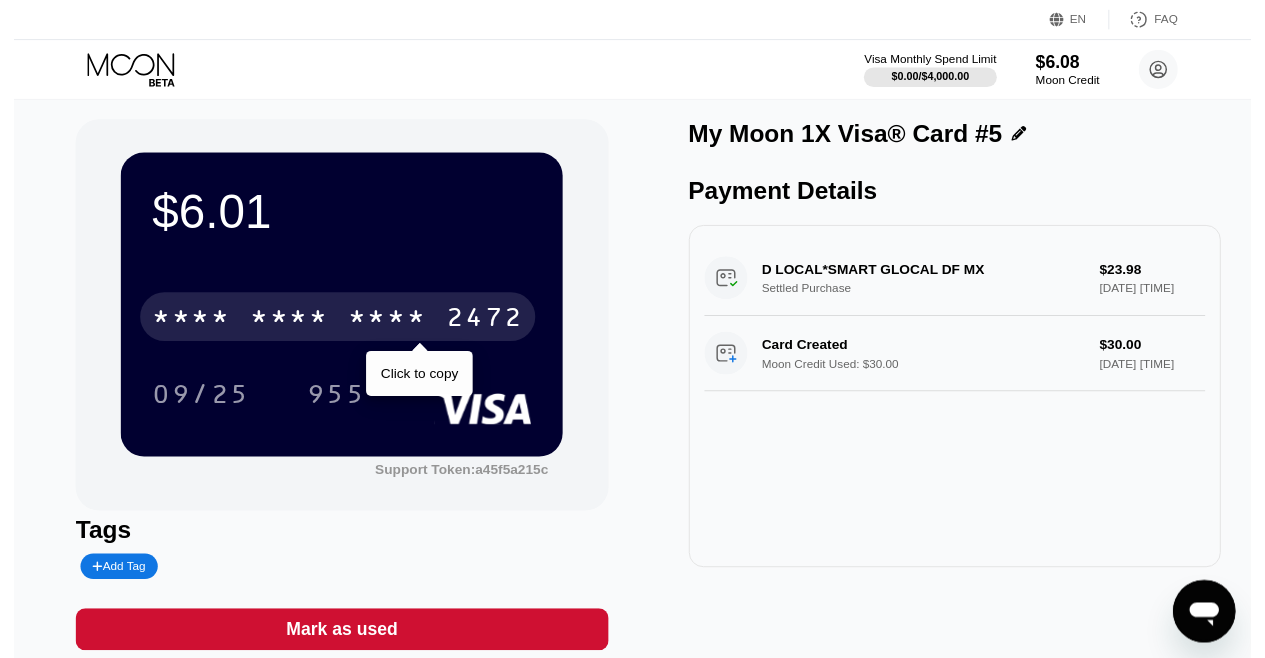 scroll, scrollTop: 0, scrollLeft: 0, axis: both 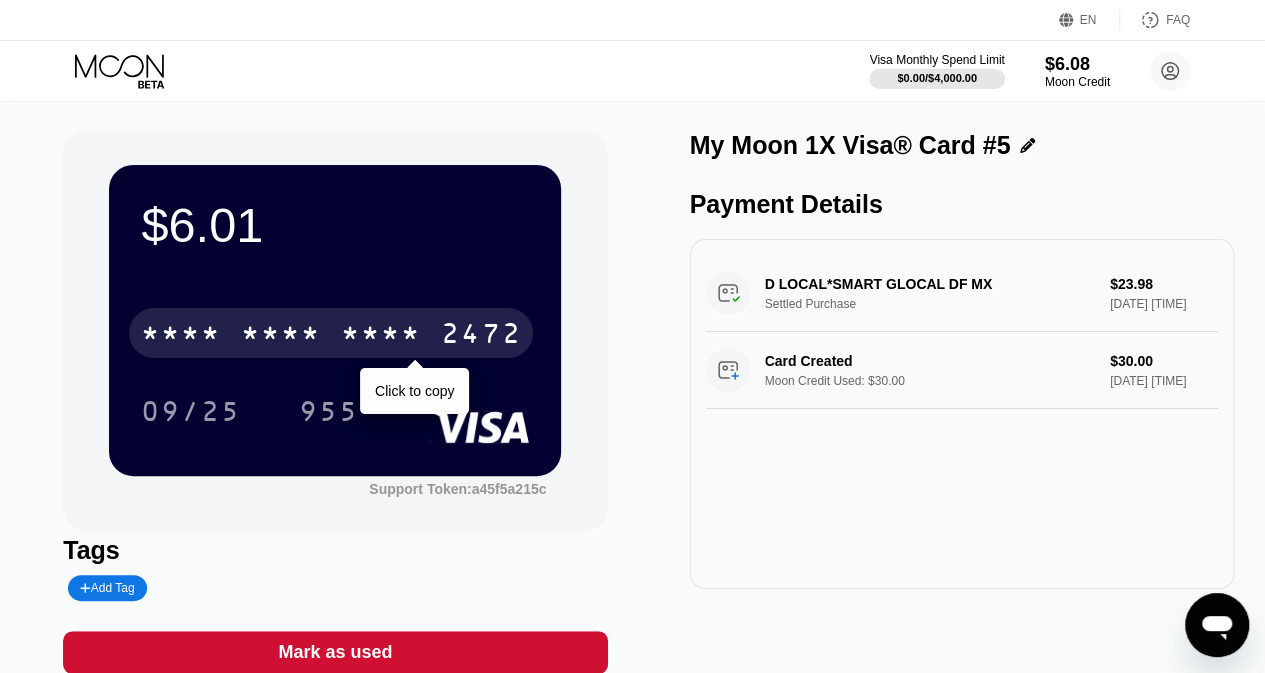 click on "* * * *" at bounding box center (381, 336) 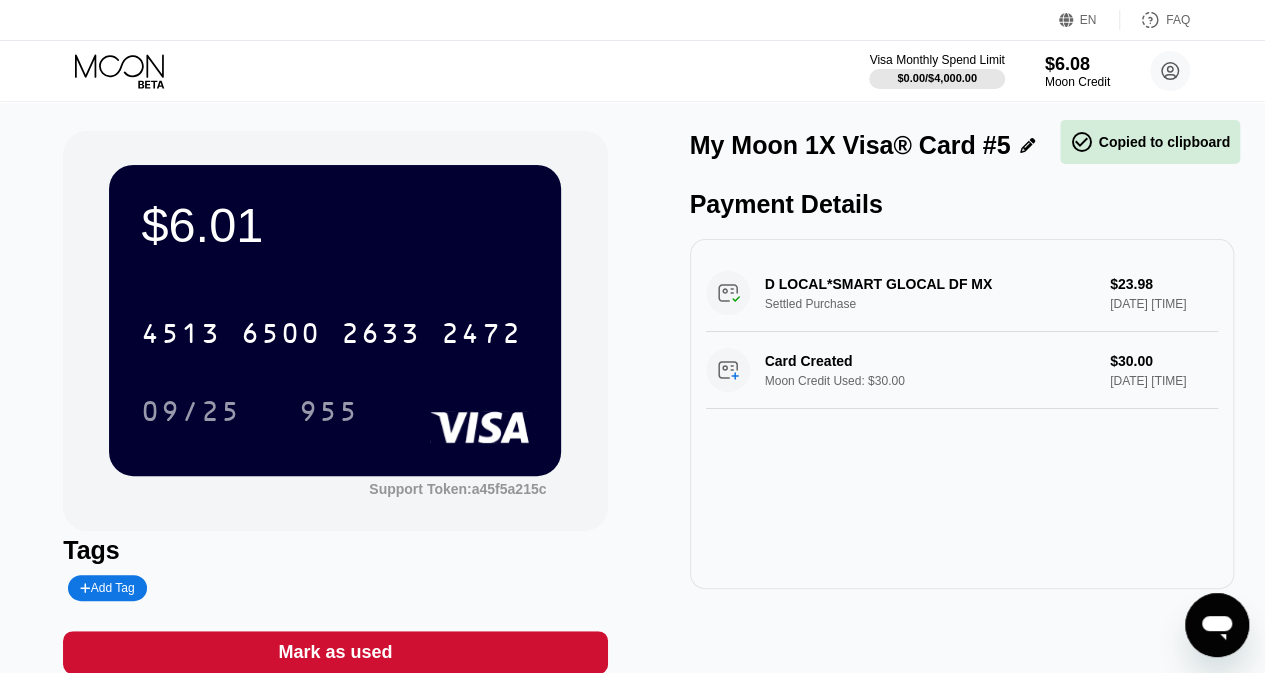 click on "$6.01 4513 6500 2633 2472 09/25 955" at bounding box center (335, 320) 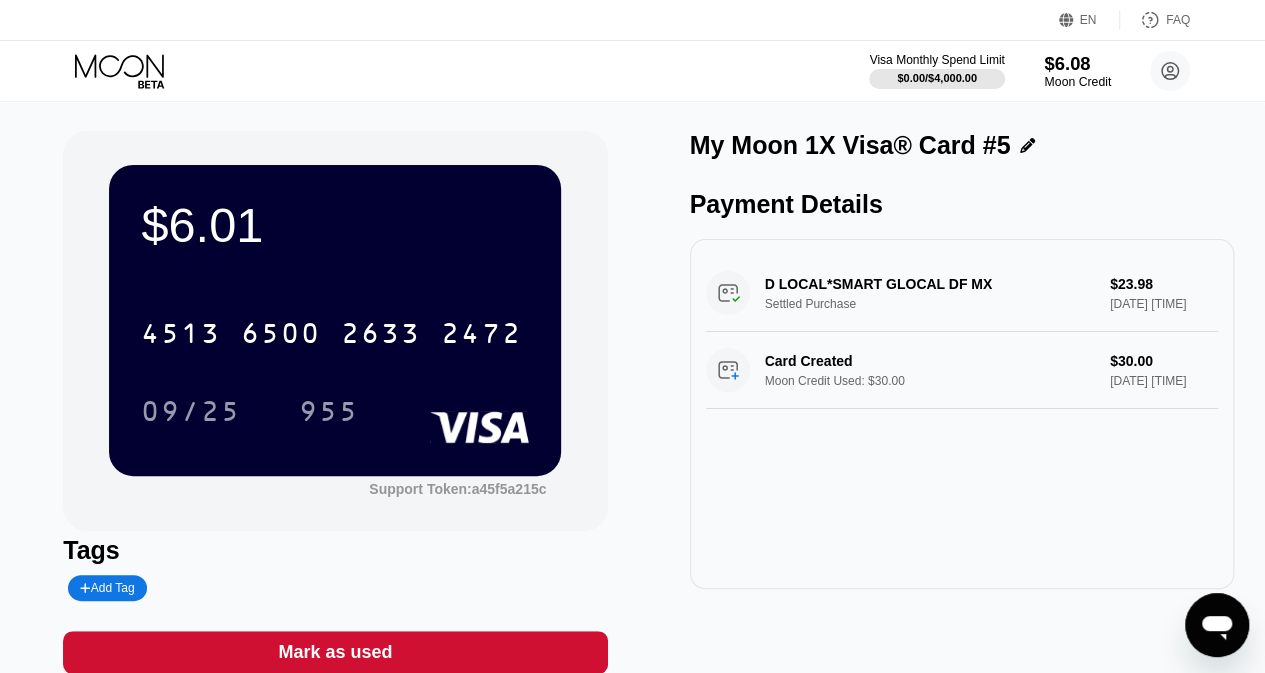click on "$6.08" at bounding box center [1077, 63] 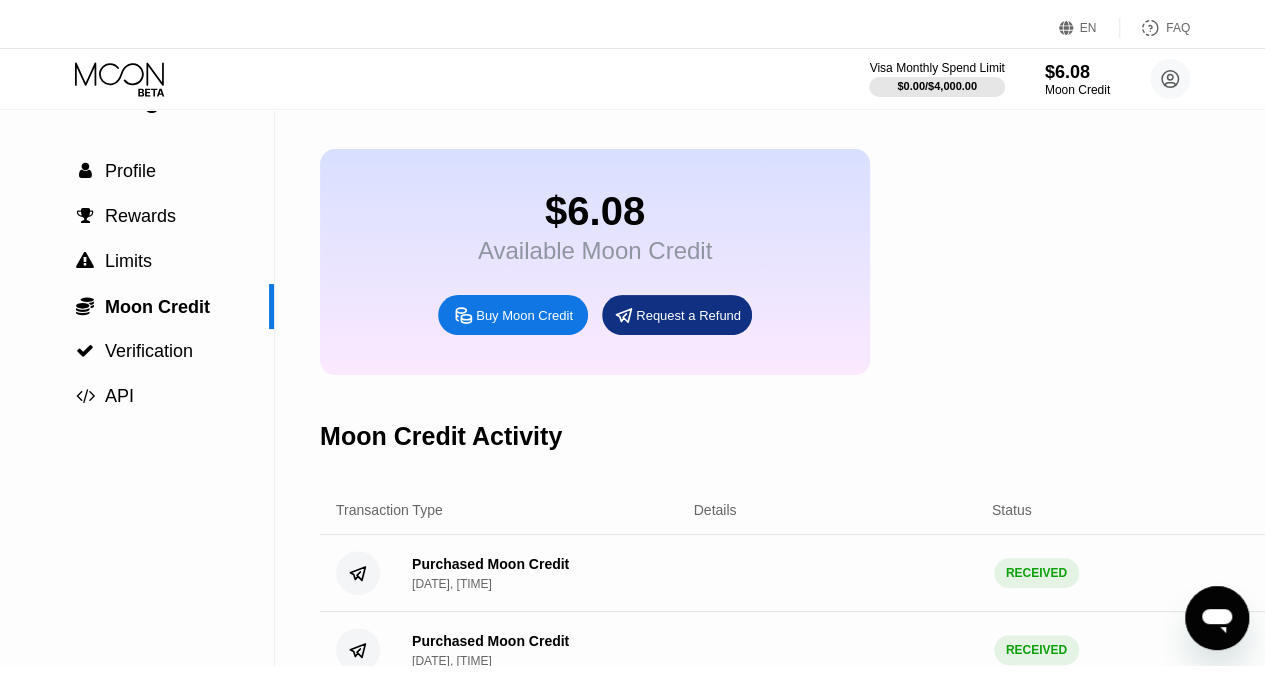 scroll, scrollTop: 0, scrollLeft: 0, axis: both 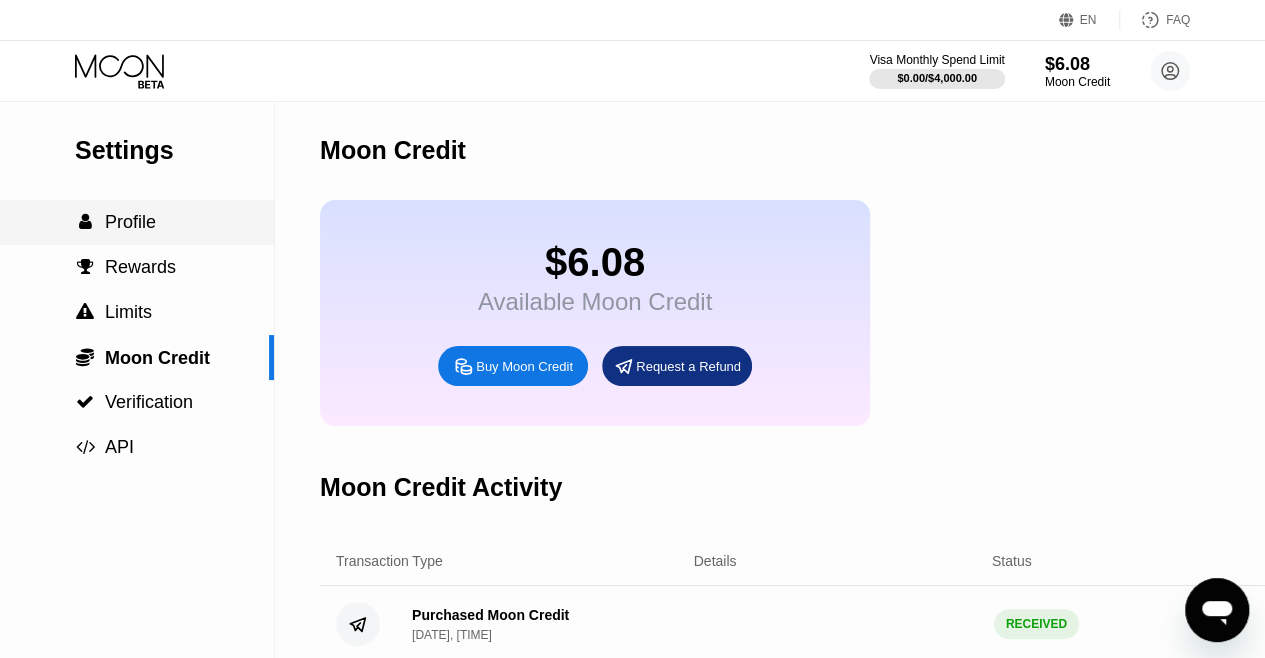 click on " Profile" at bounding box center [115, 222] 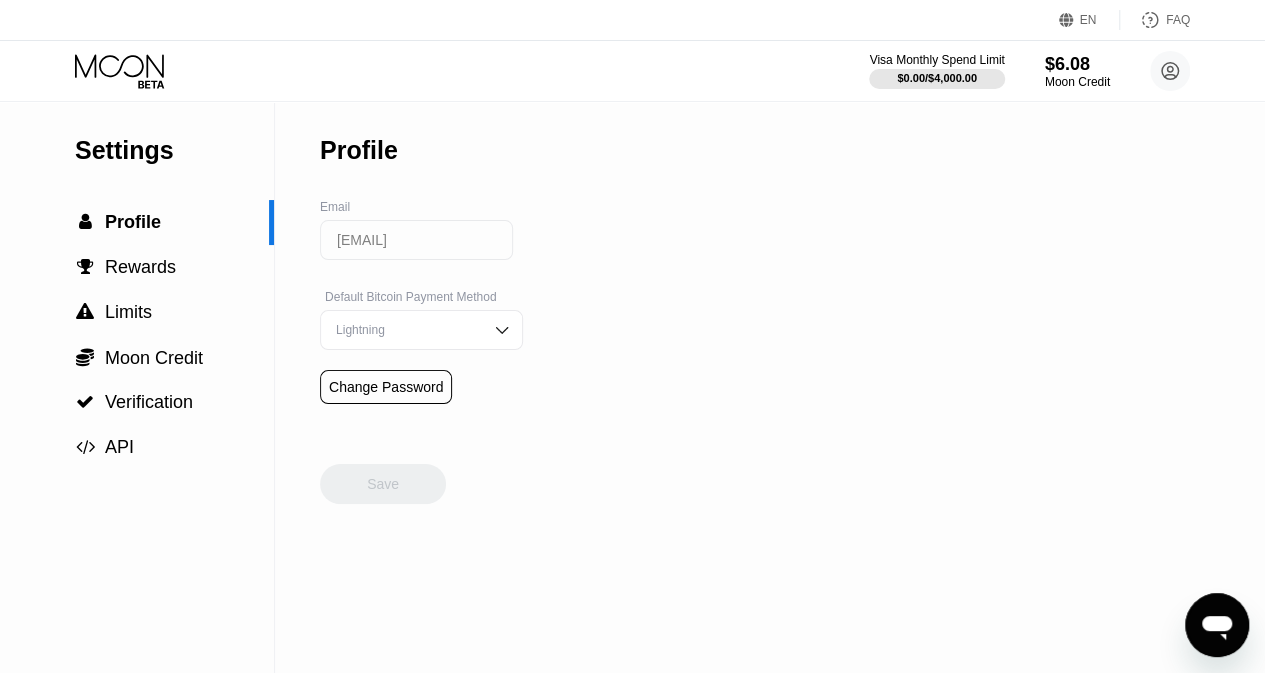 click 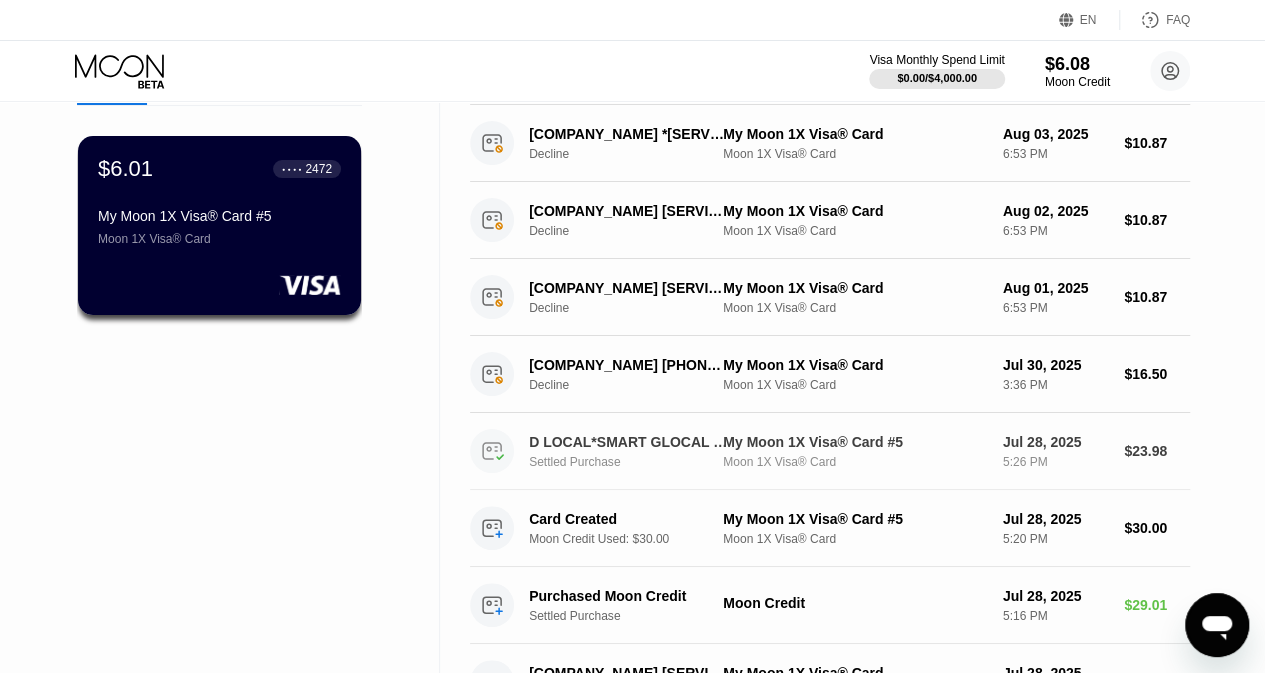 scroll, scrollTop: 0, scrollLeft: 0, axis: both 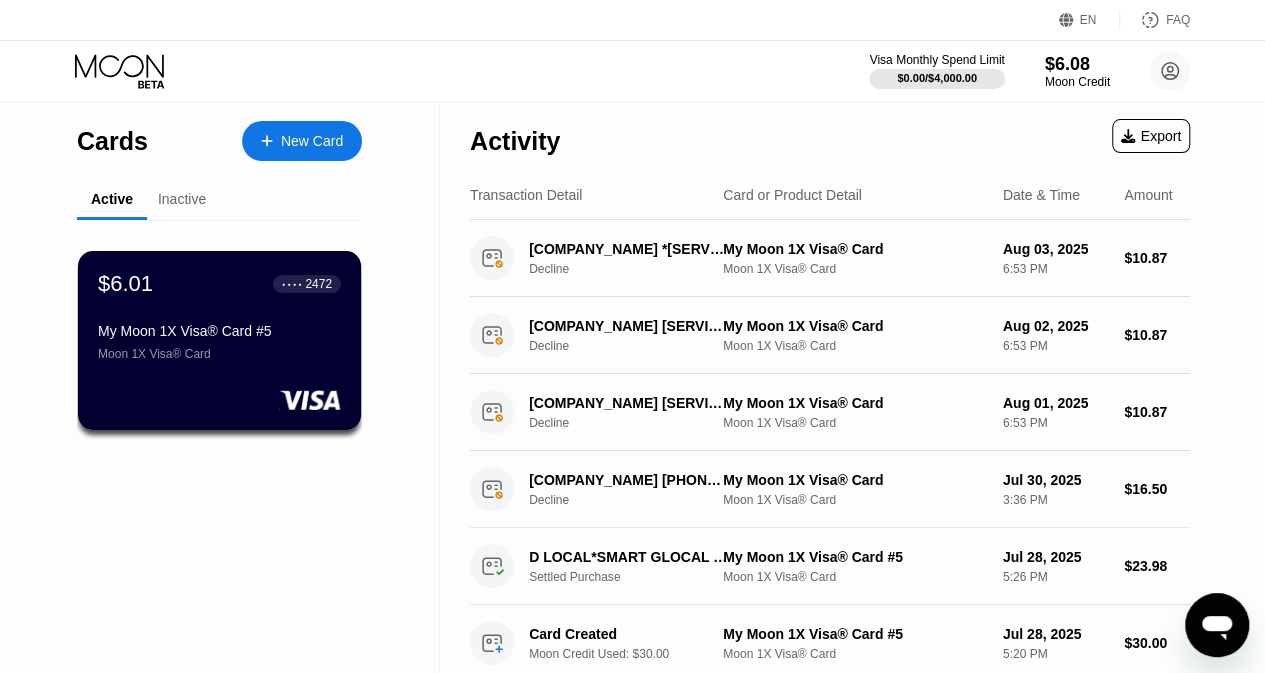 click on "Inactive" at bounding box center (182, 199) 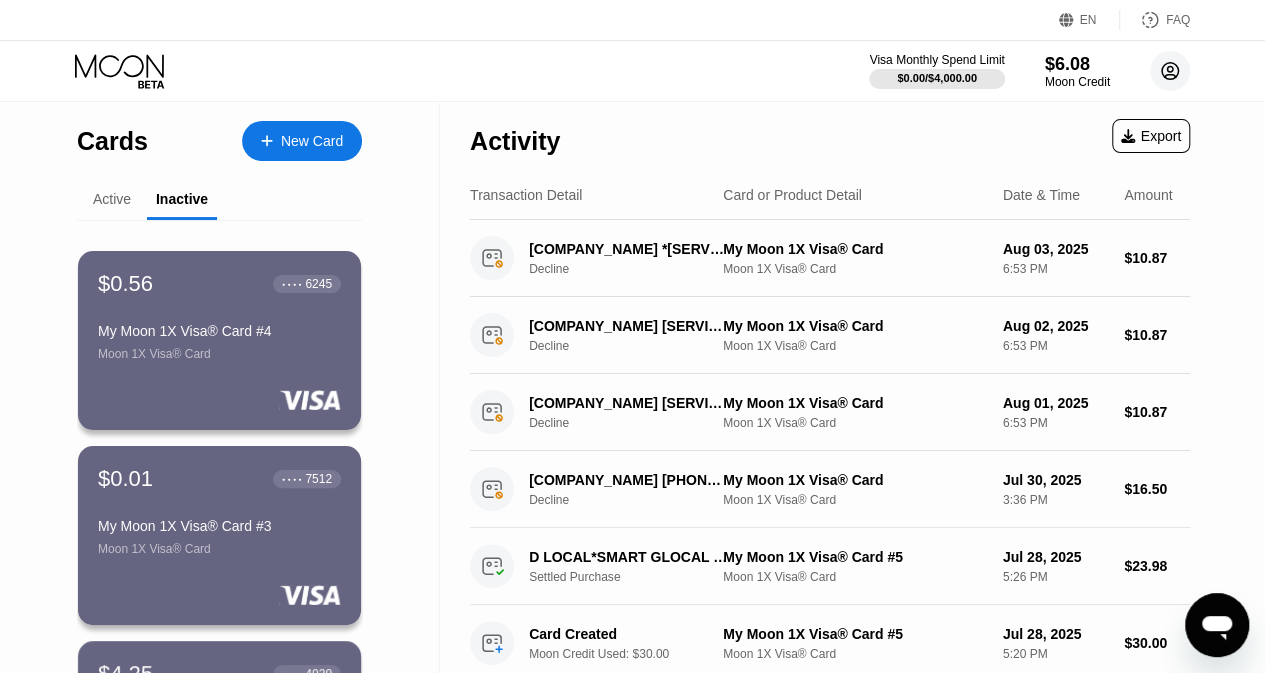 click 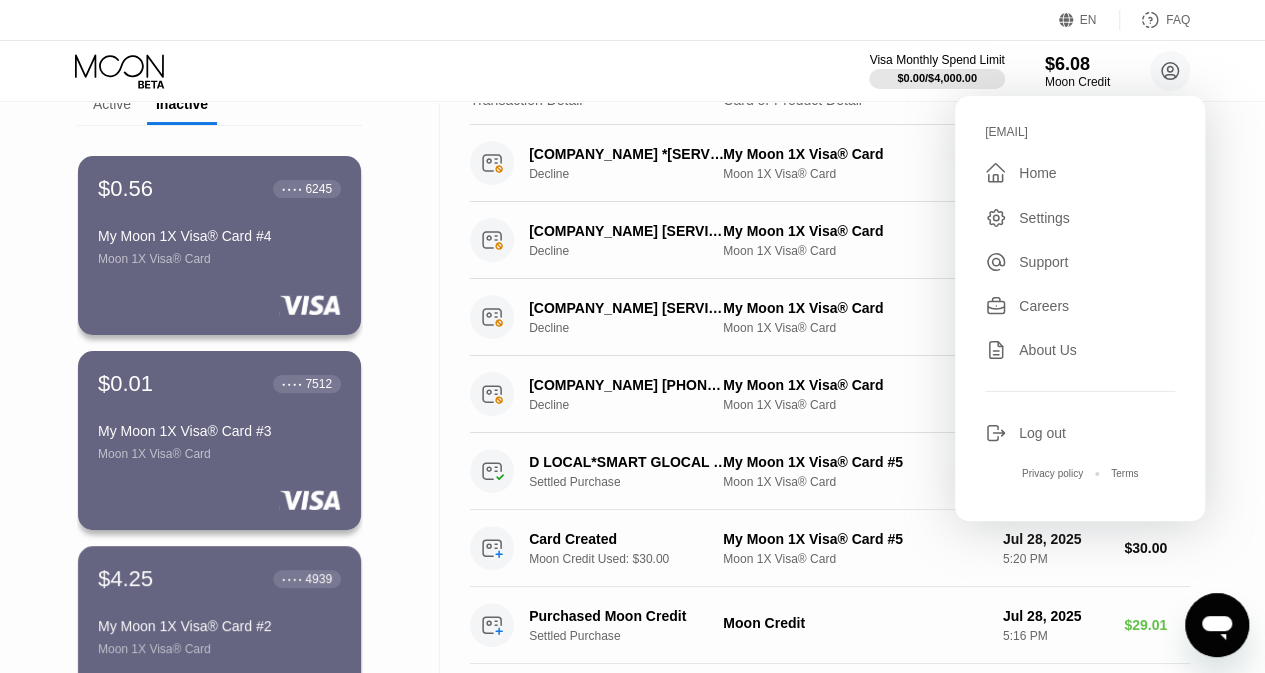 scroll, scrollTop: 478, scrollLeft: 0, axis: vertical 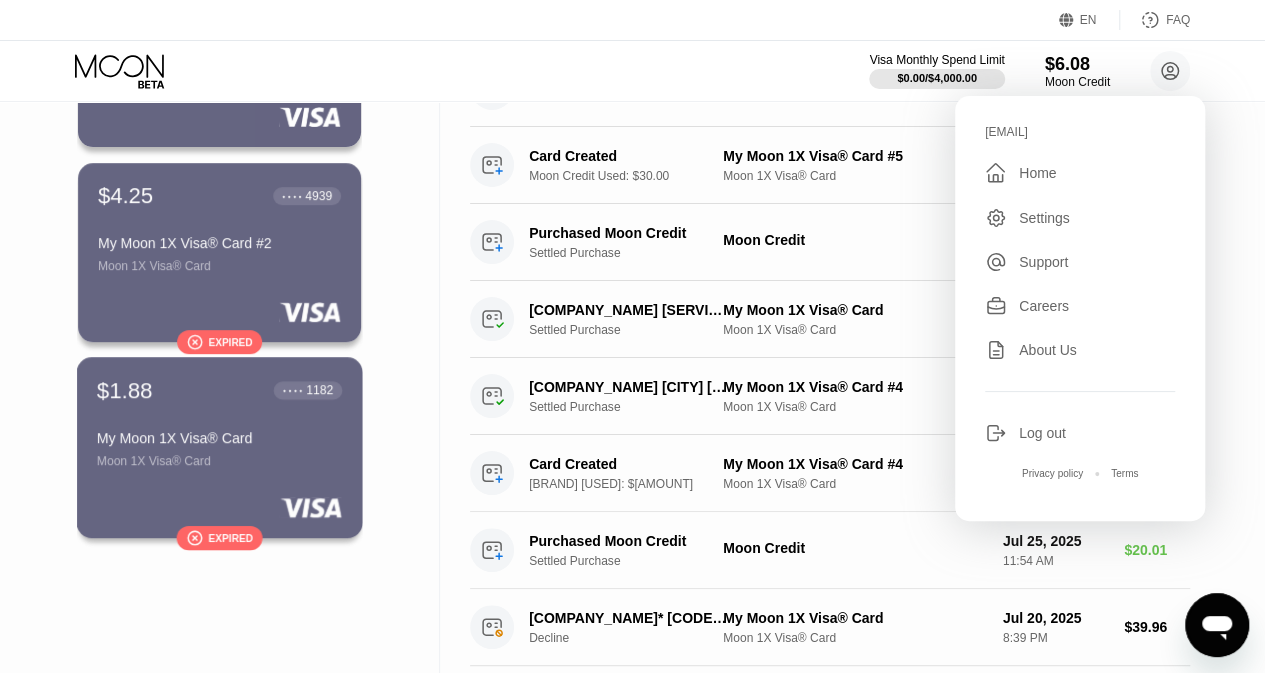 click on "$1.88 ● ● ● ● 1182 My Moon 1X Visa® Card Moon 1X Visa® Card" at bounding box center [219, 422] 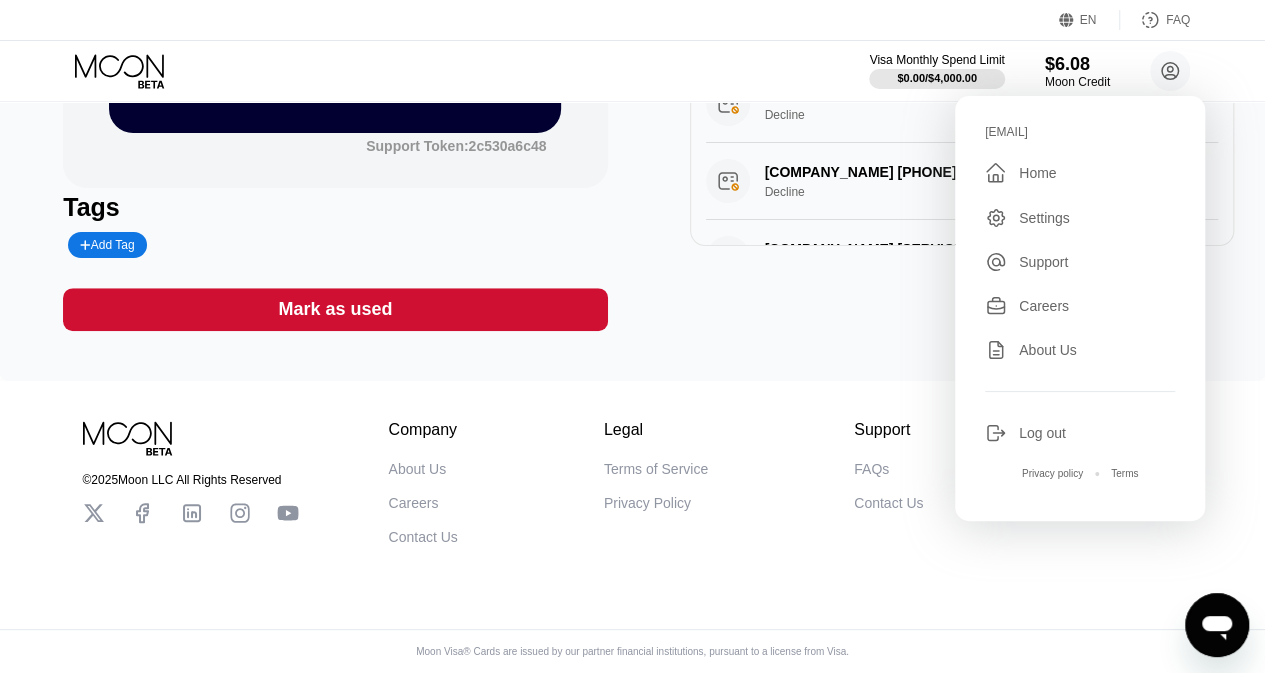 scroll, scrollTop: 0, scrollLeft: 0, axis: both 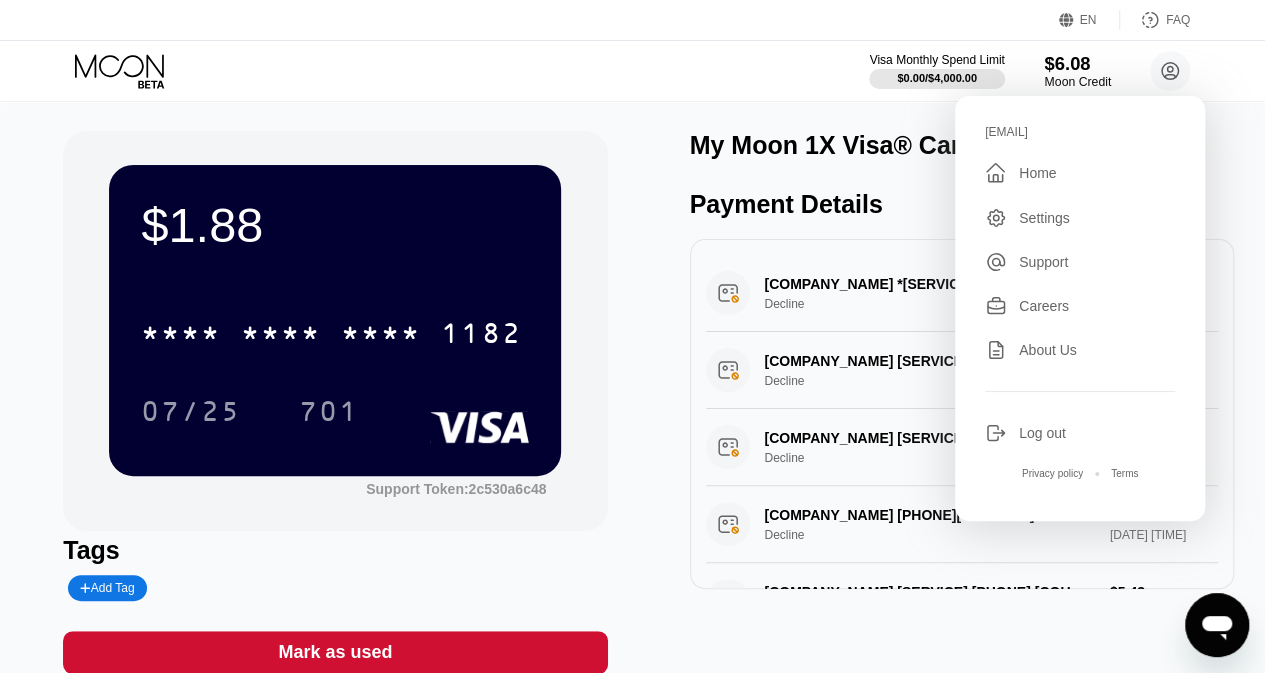 click on "Moon Credit" at bounding box center [1077, 82] 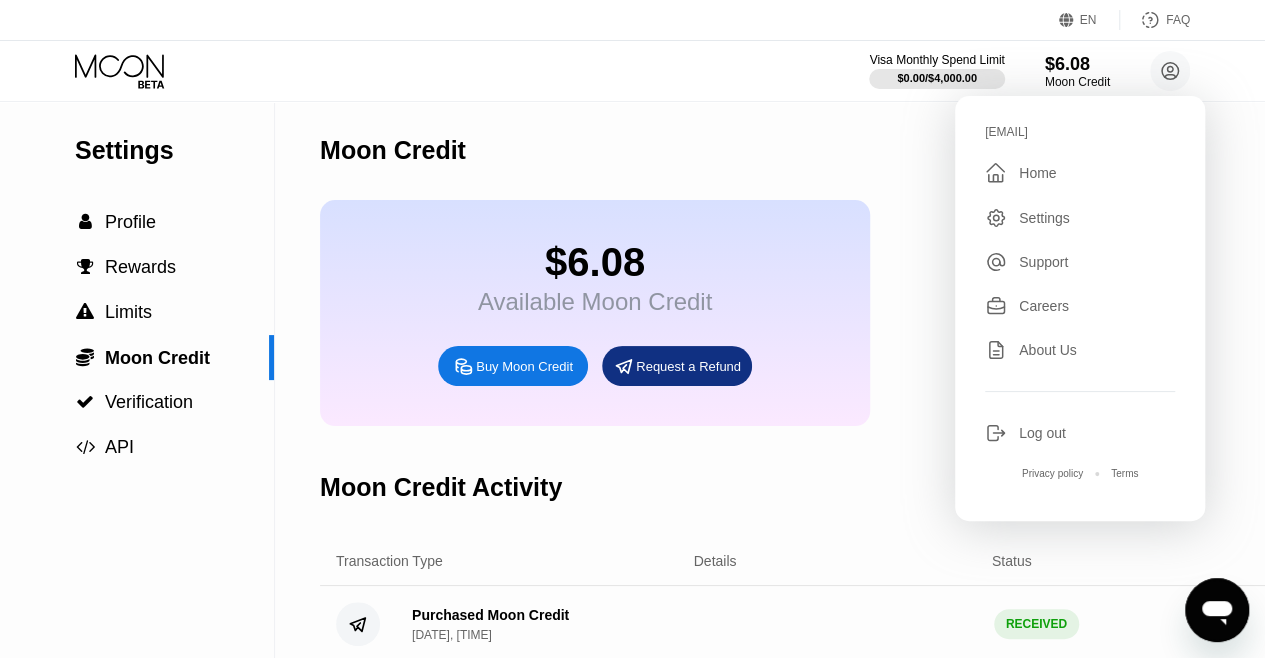 click 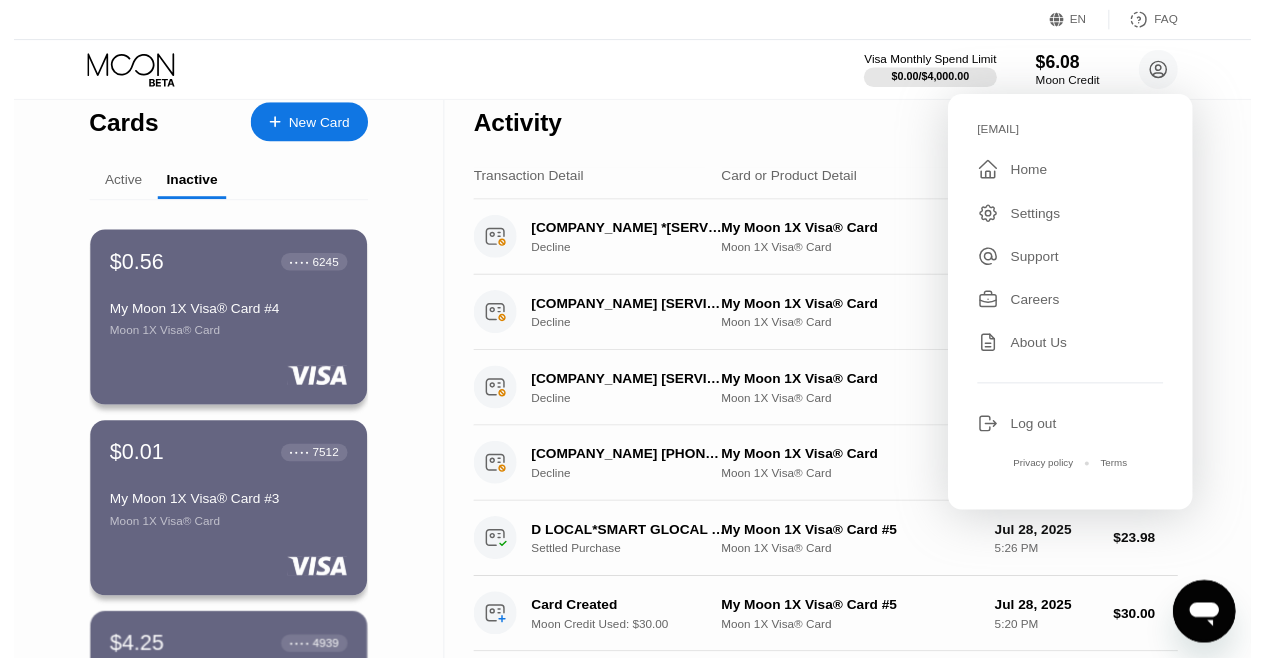 scroll, scrollTop: 0, scrollLeft: 0, axis: both 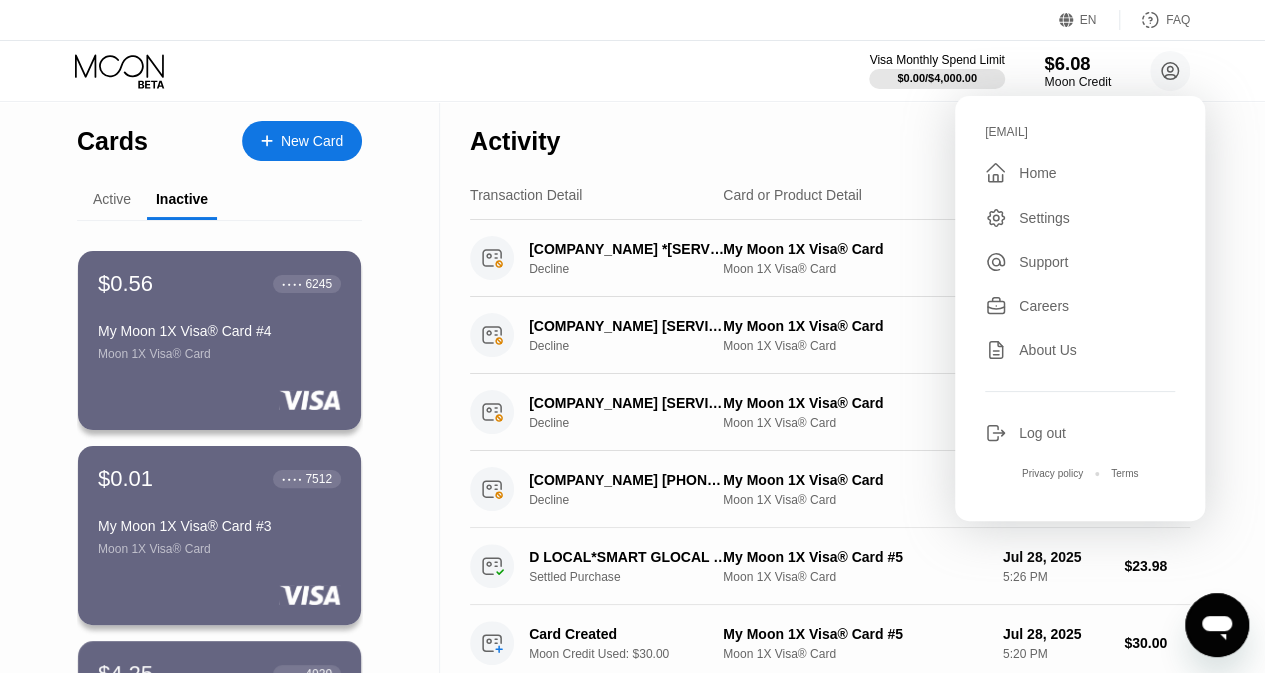 click on "$6.08" at bounding box center (1077, 63) 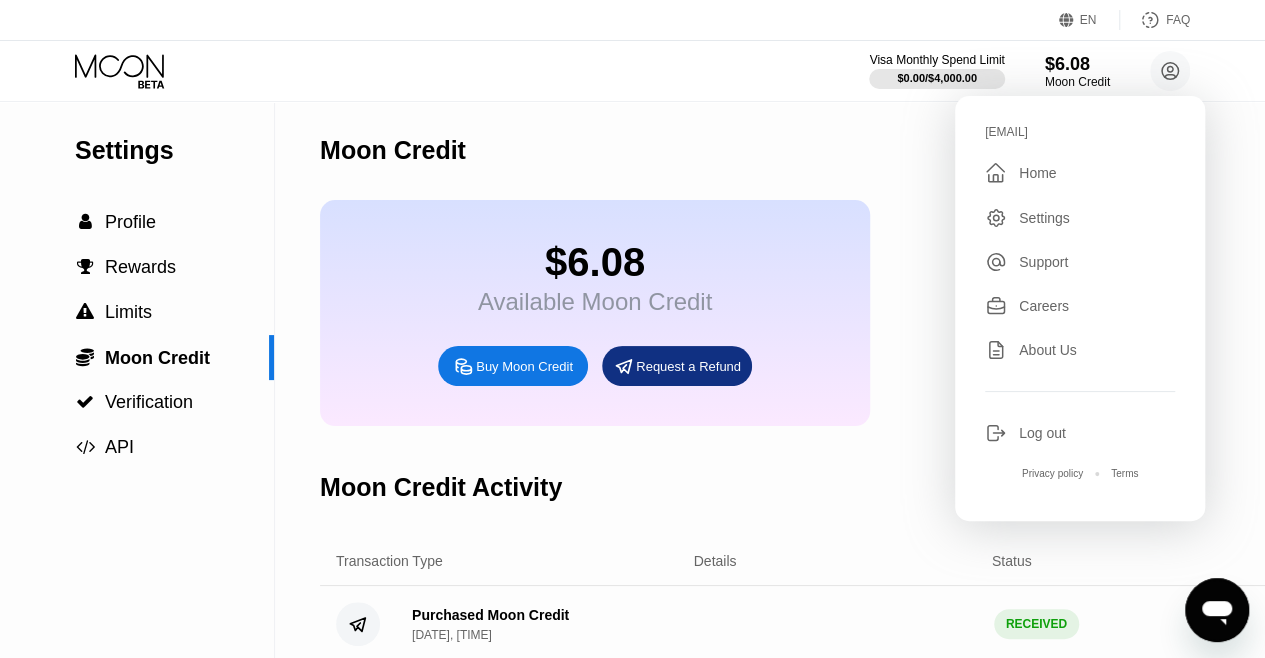 click on "Buy Moon Credit" at bounding box center [524, 366] 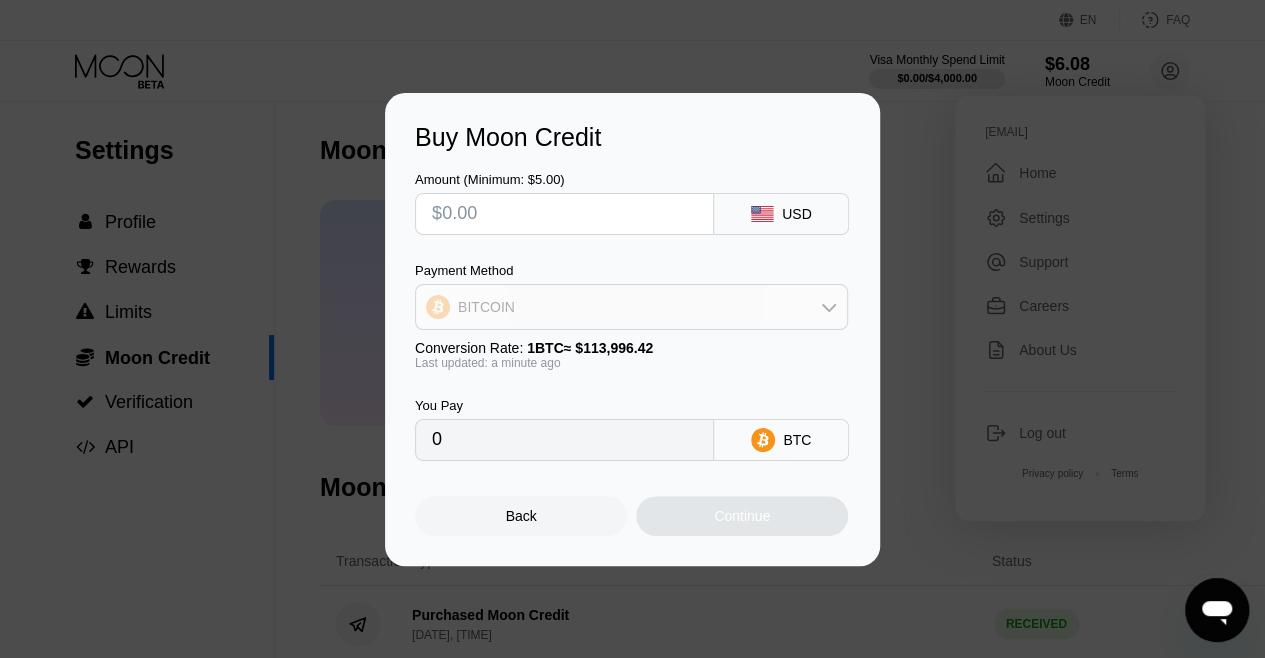 click on "BITCOIN" at bounding box center [631, 307] 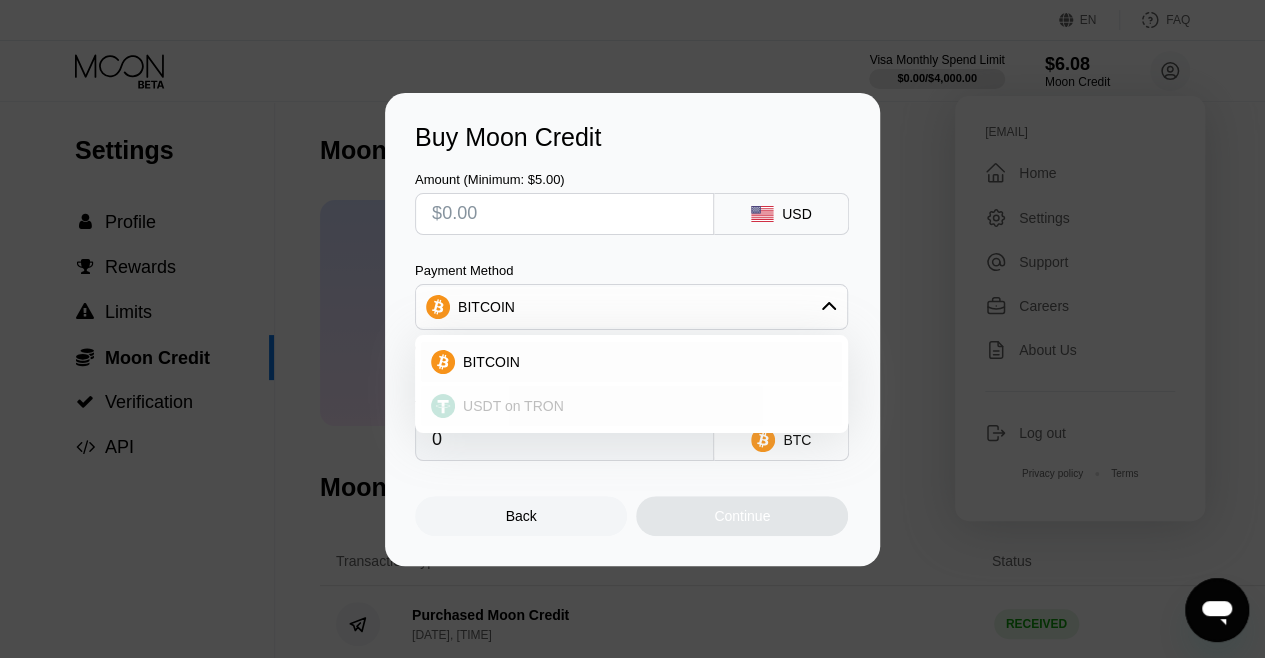 click on "USDT on TRON" at bounding box center [513, 406] 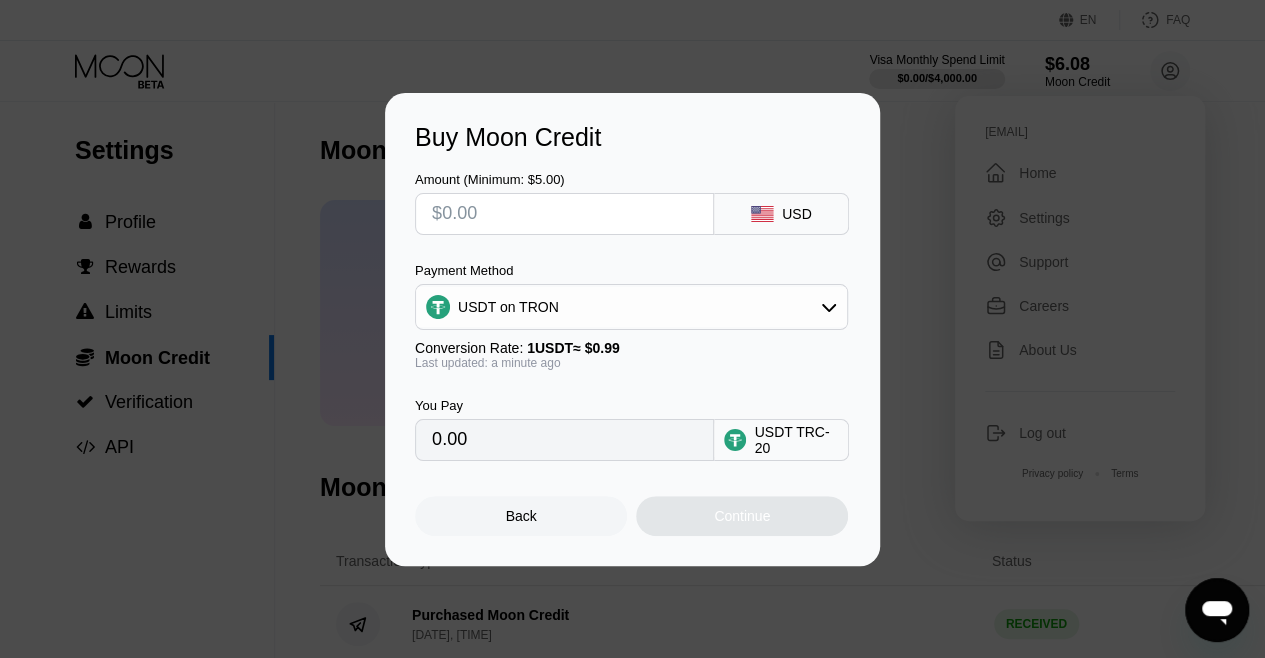 click at bounding box center [564, 214] 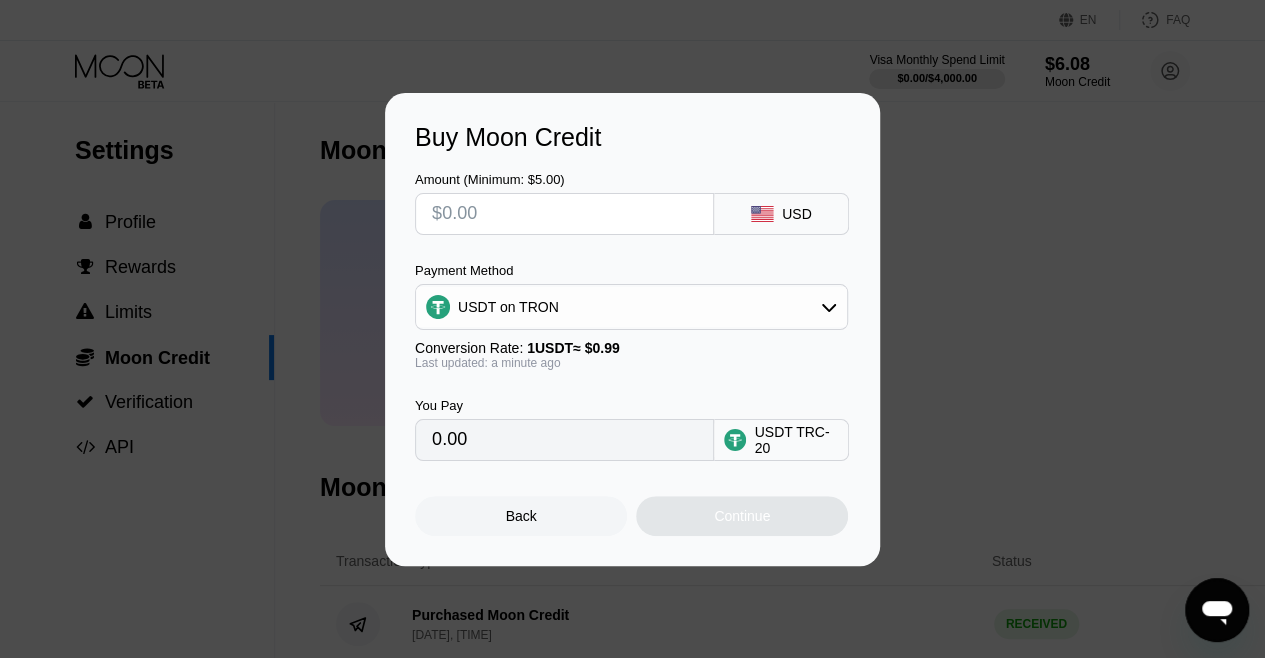 type on "$1" 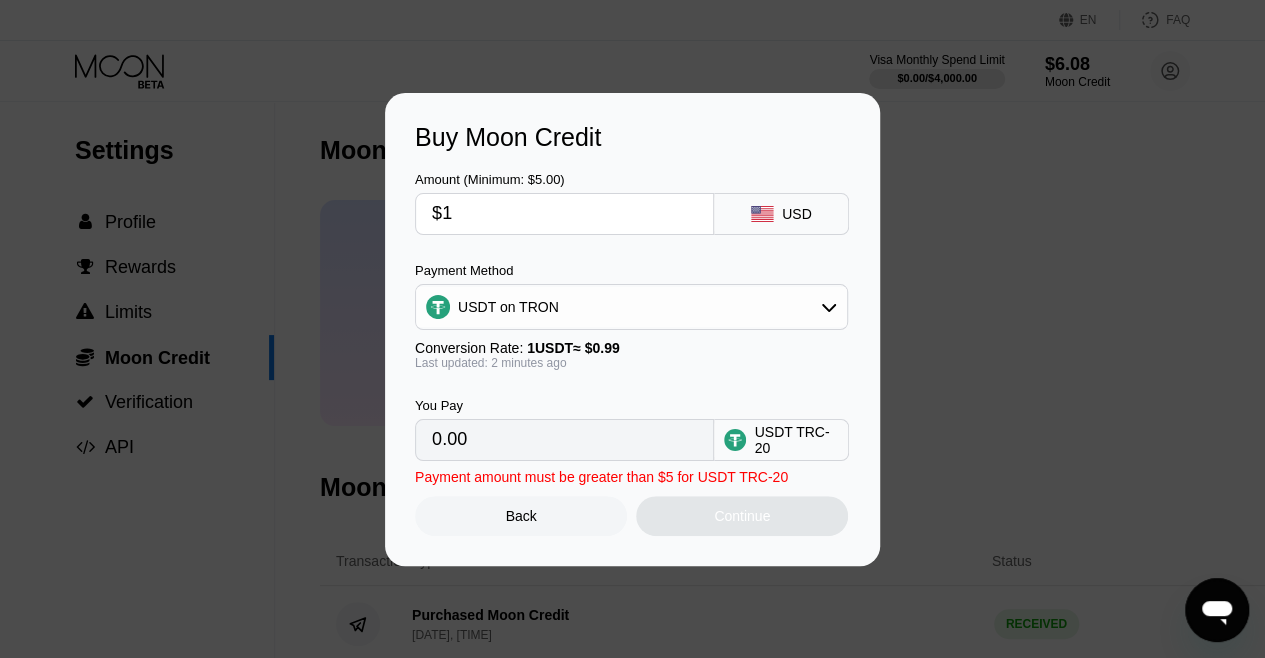 type on "1.01" 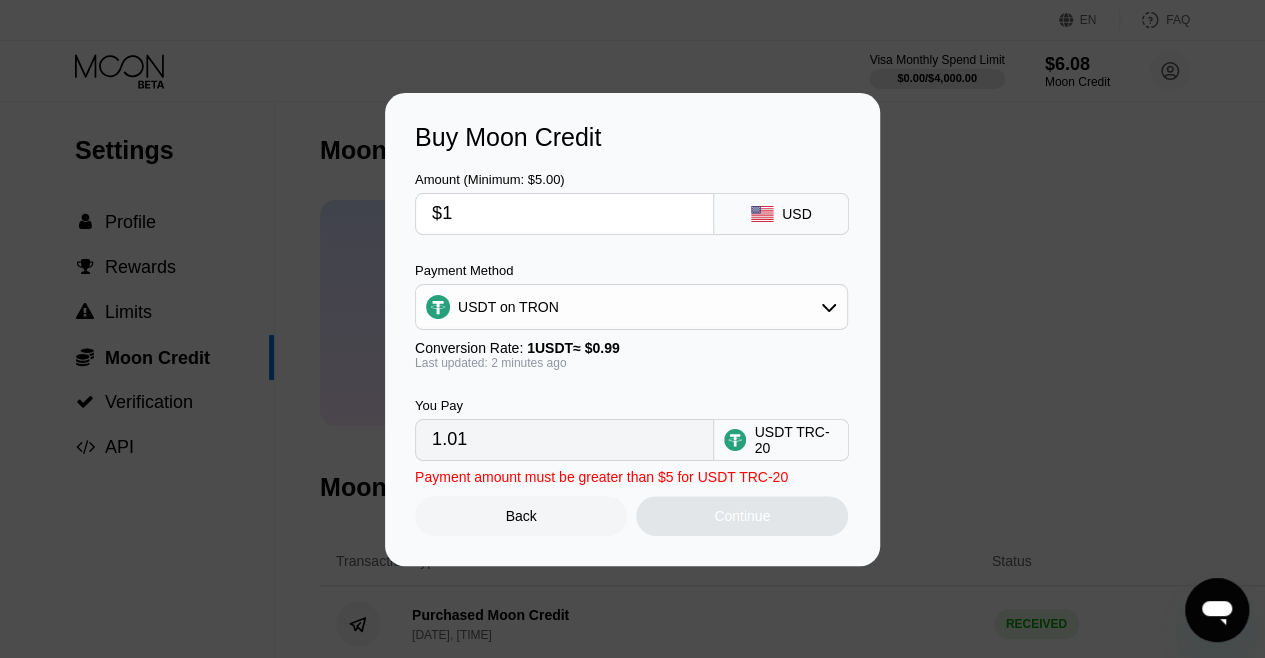type on "$15" 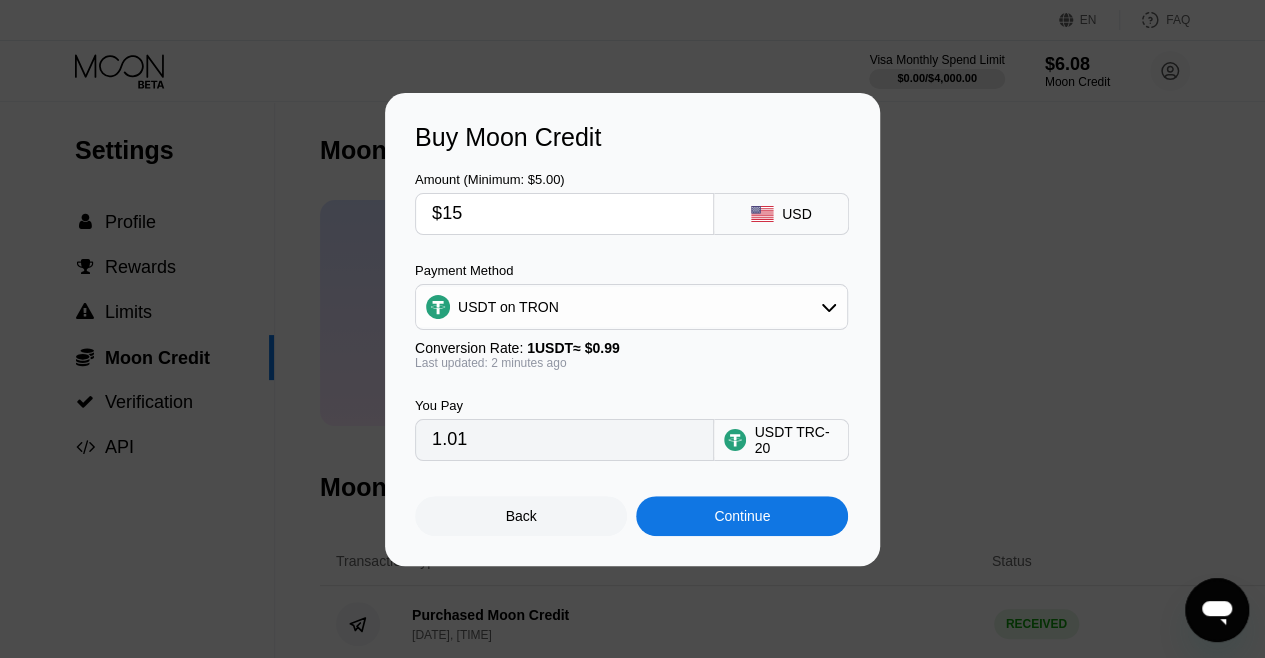 type on "15.15" 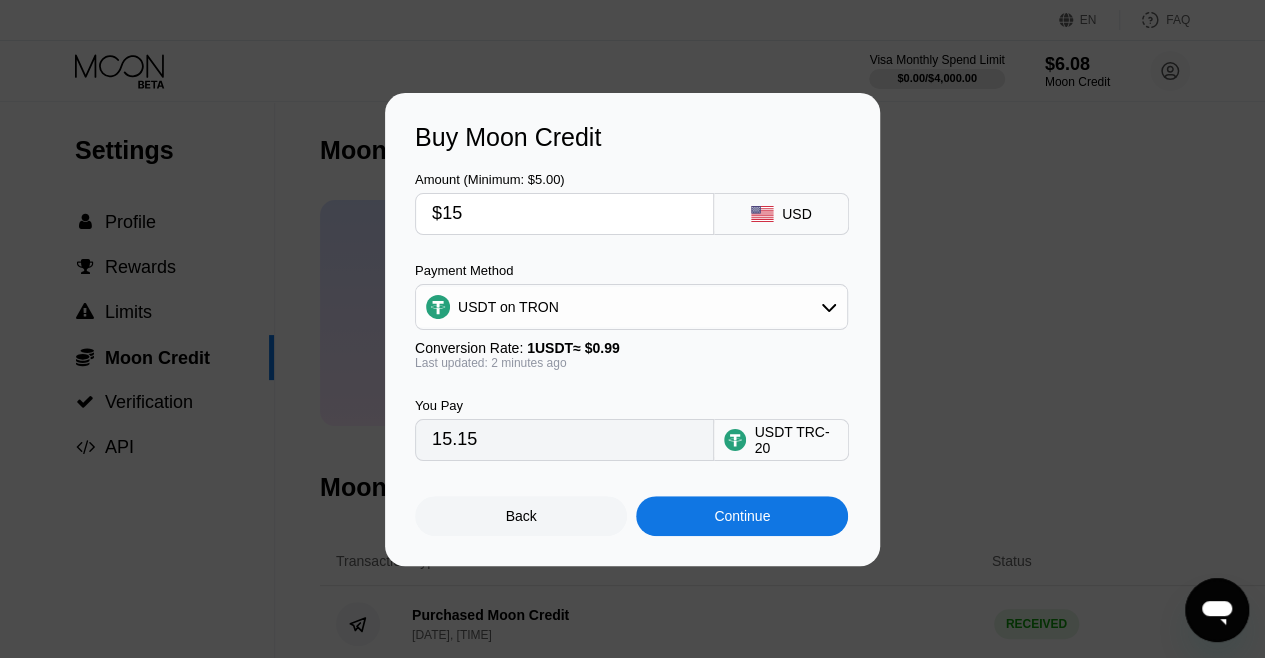 type on "$1" 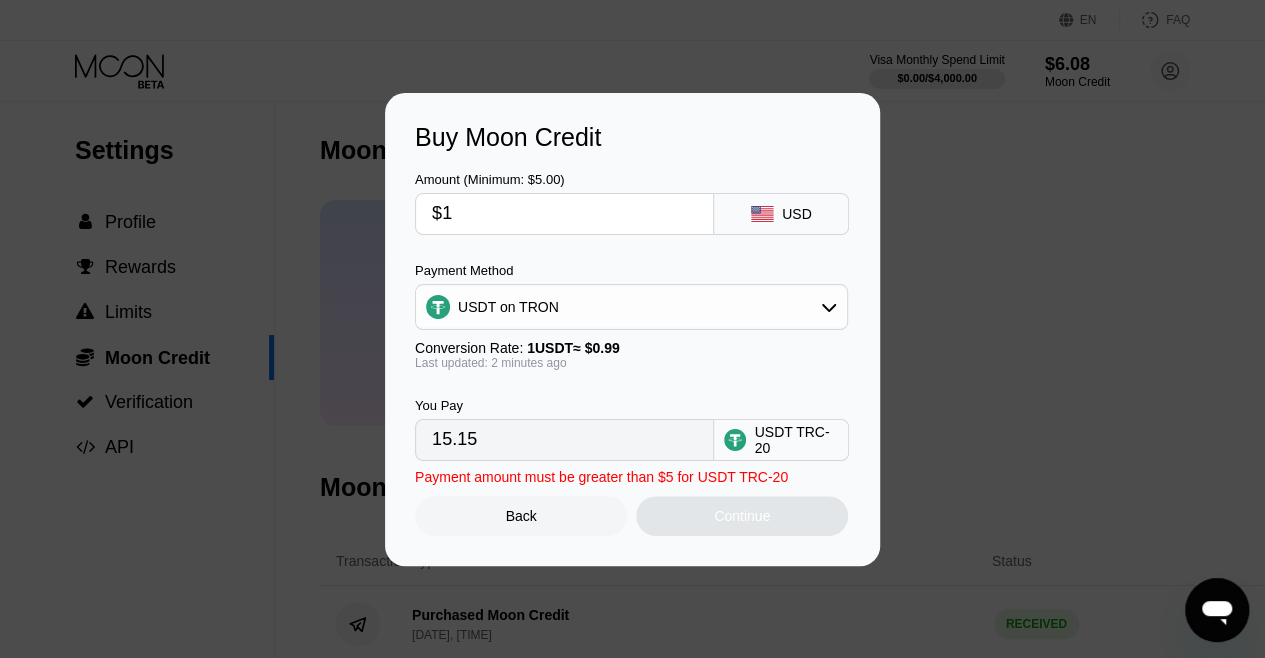 type on "1.01" 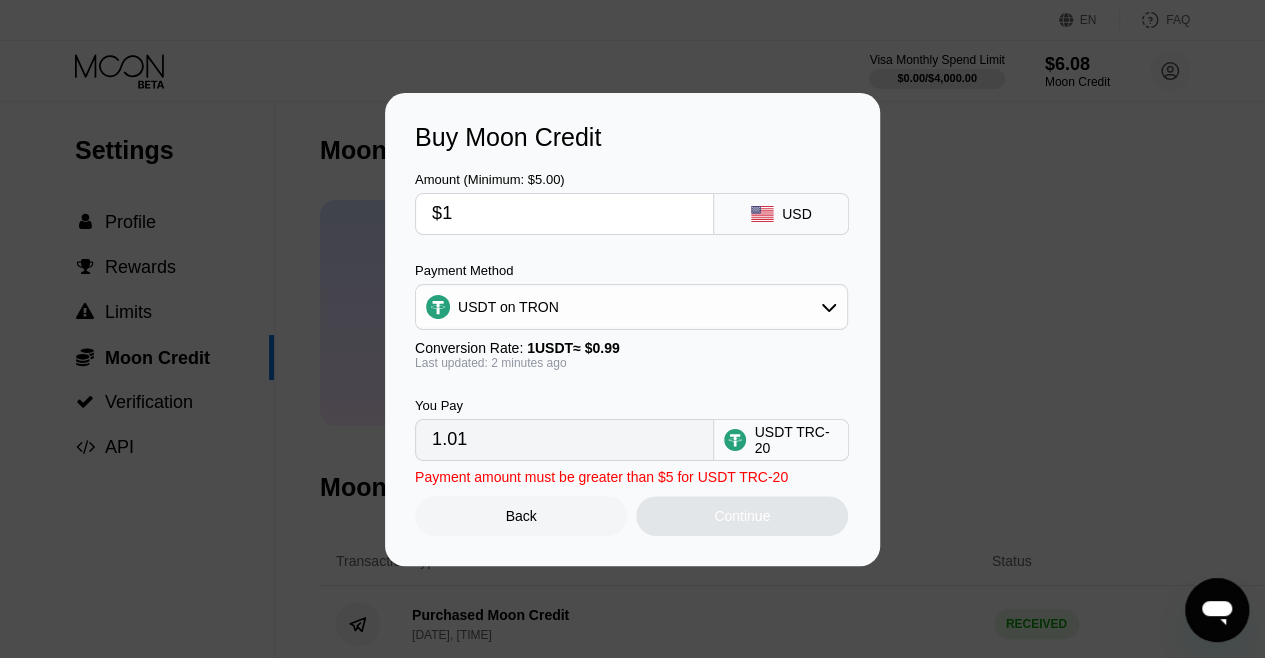 type 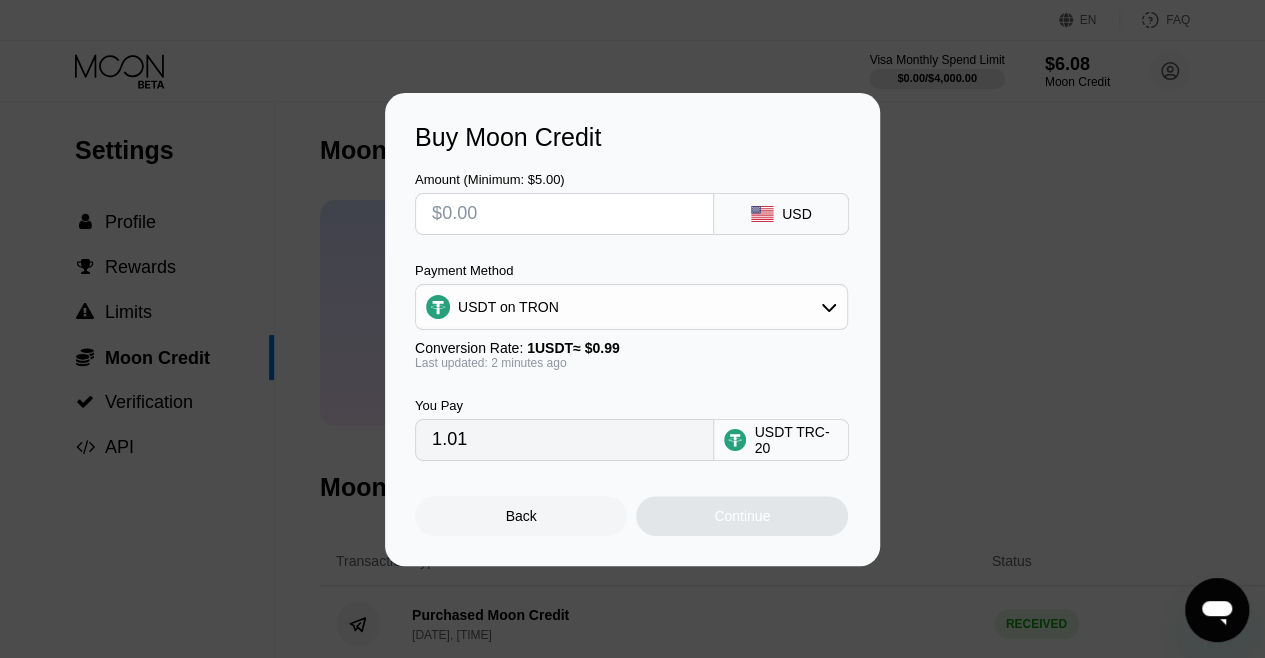 type on "0.00" 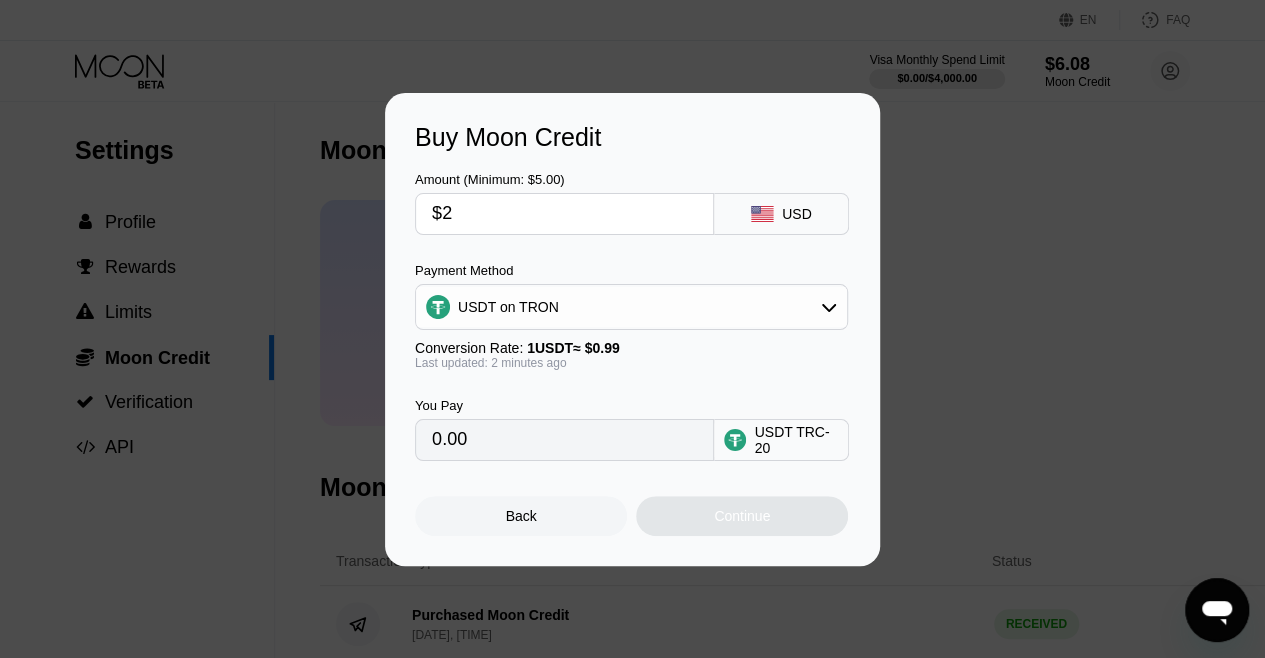 type on "$20" 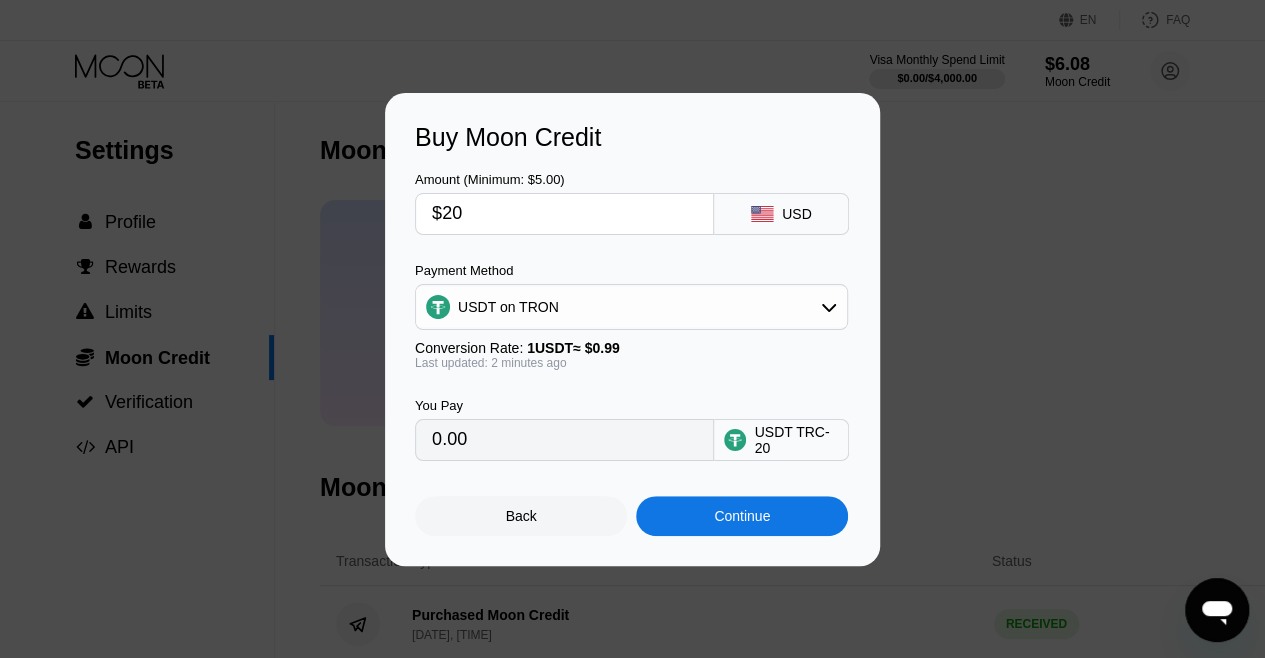 type on "20.20" 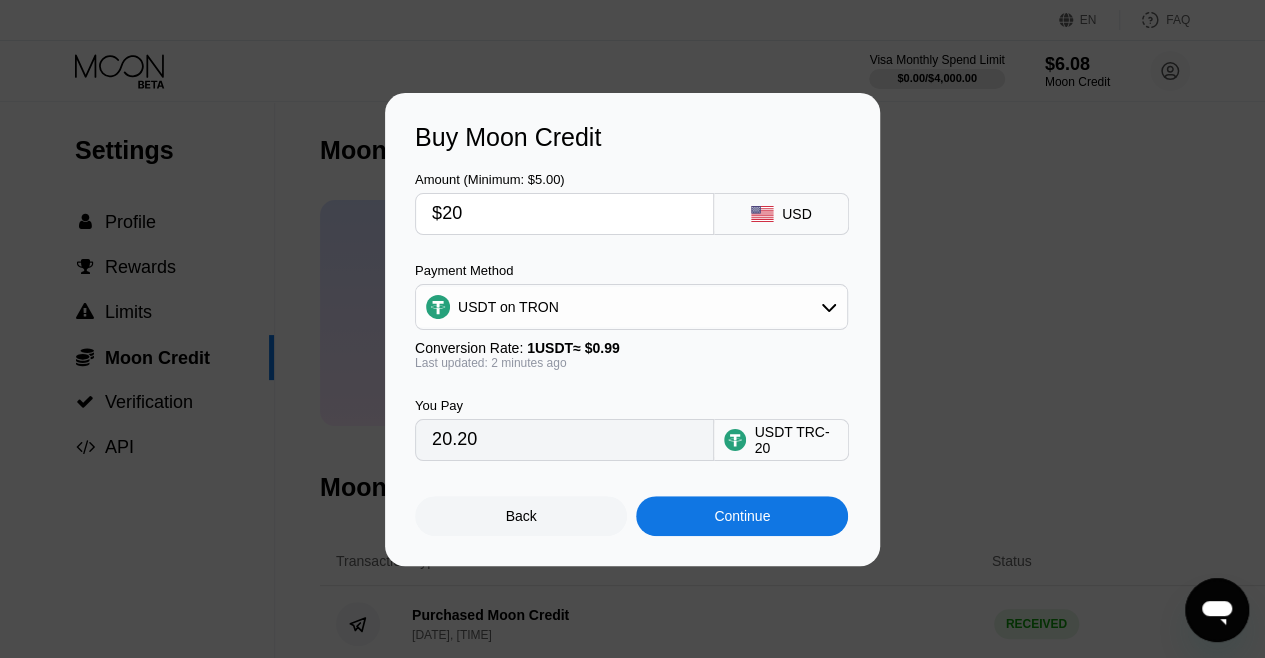 type on "$2" 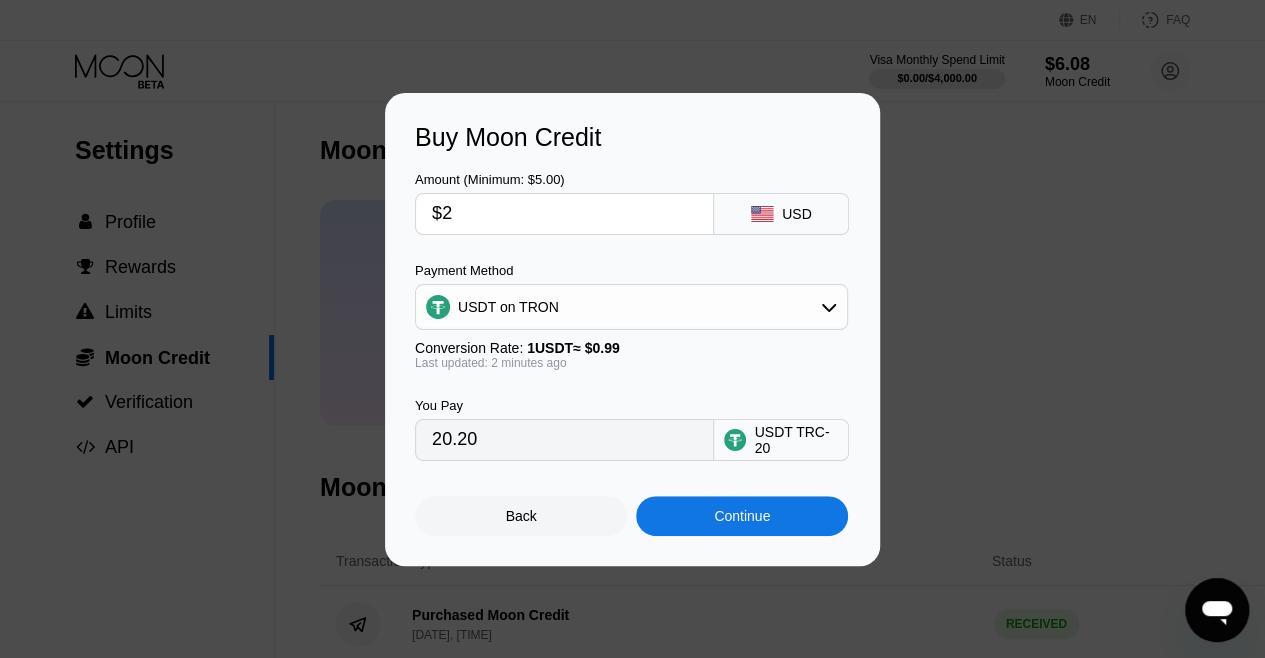 type 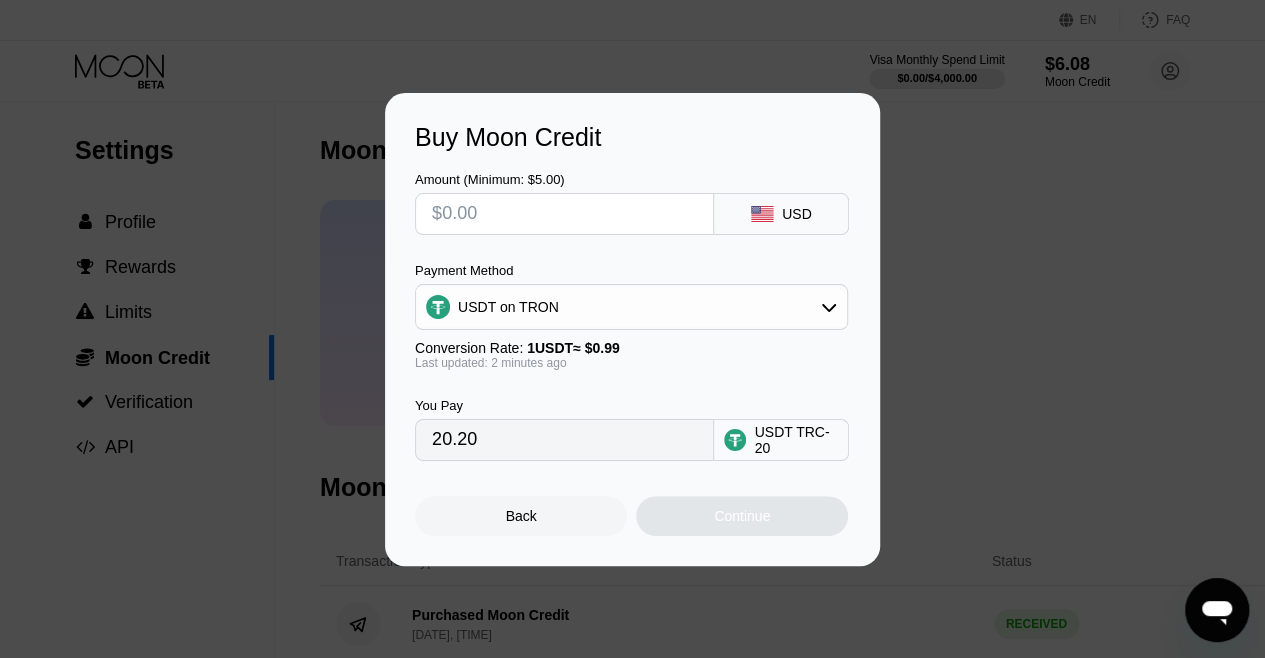 type on "0.00" 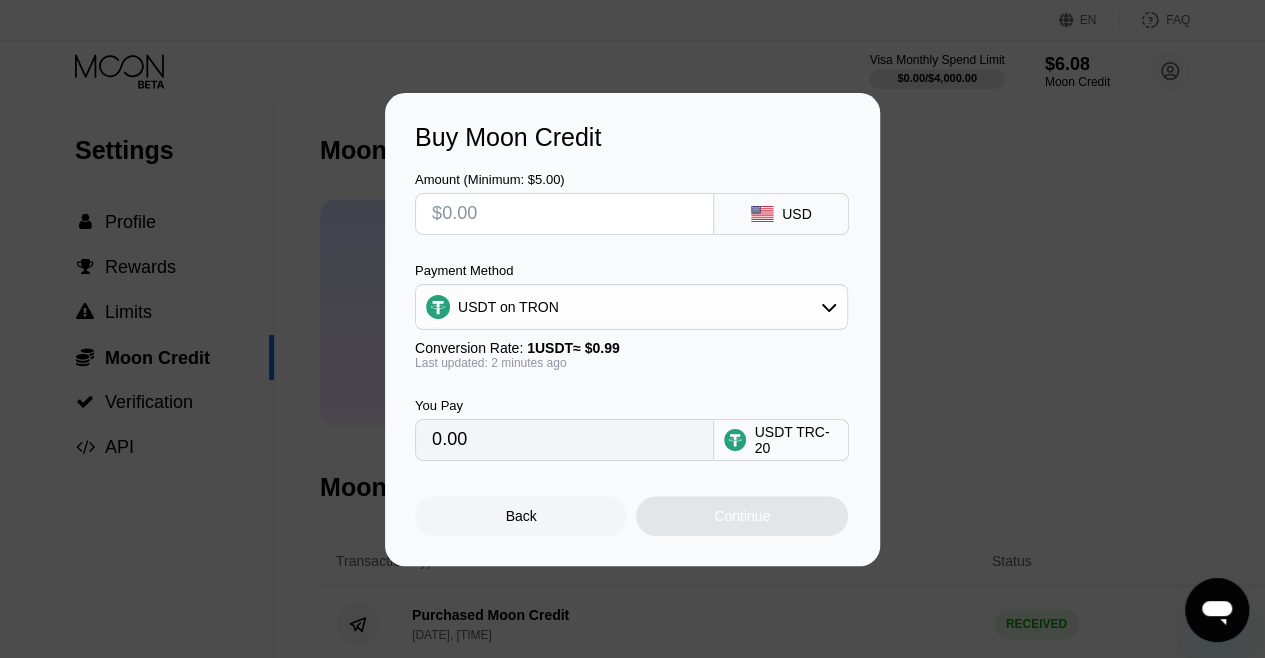 type on "$1" 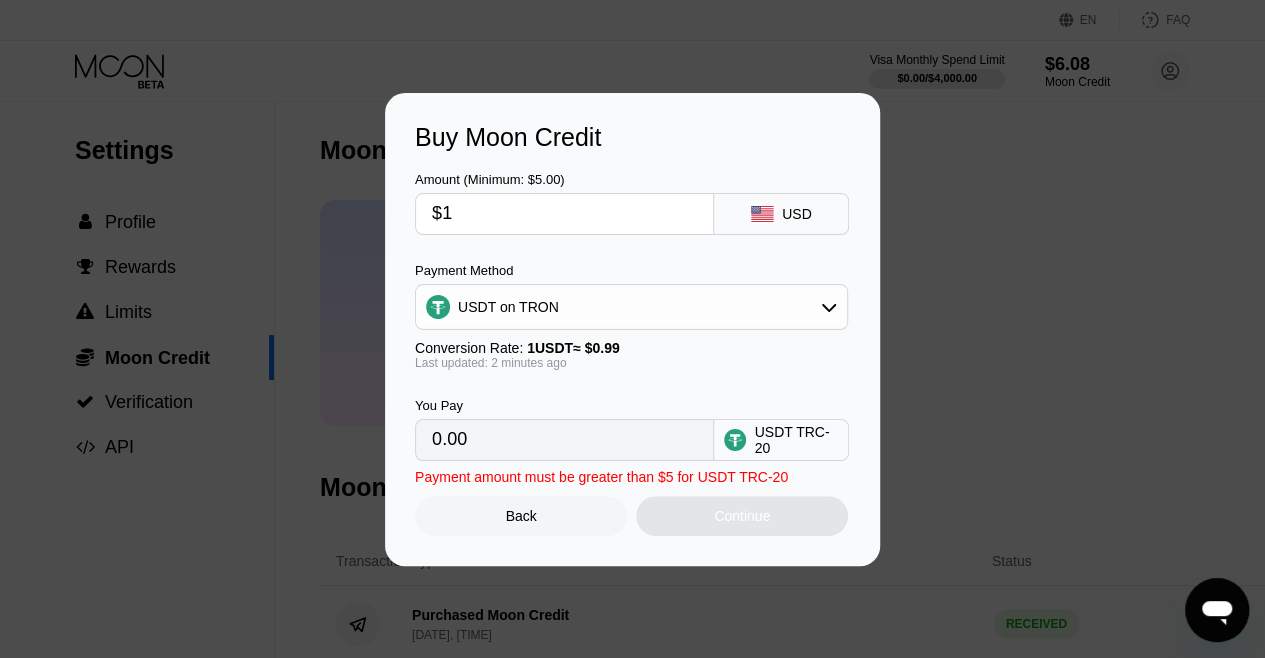 type on "1.01" 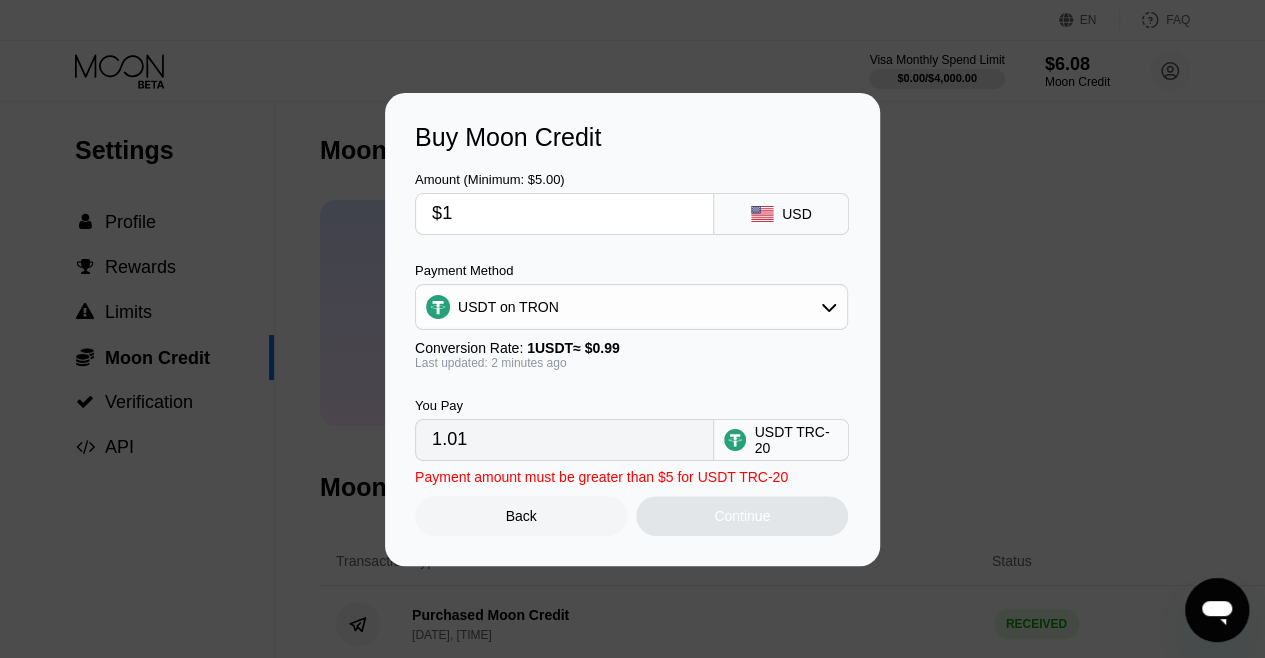 type on "$16" 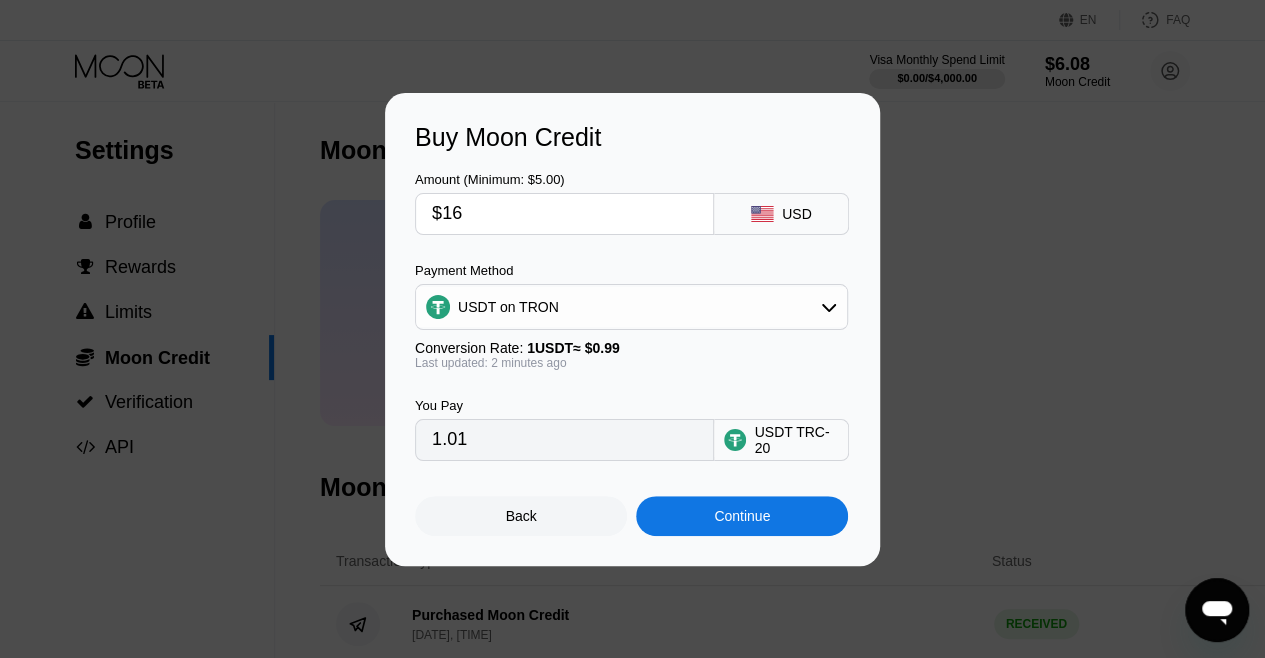 type on "16.16" 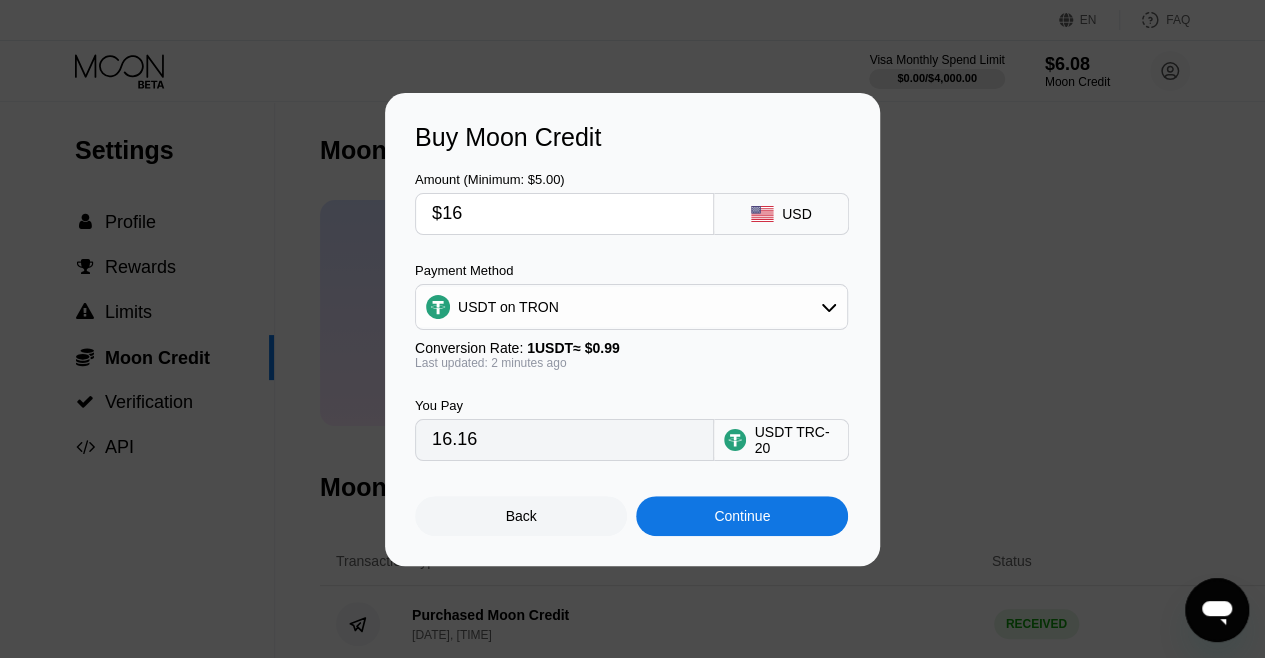 click on "Continue" at bounding box center (742, 516) 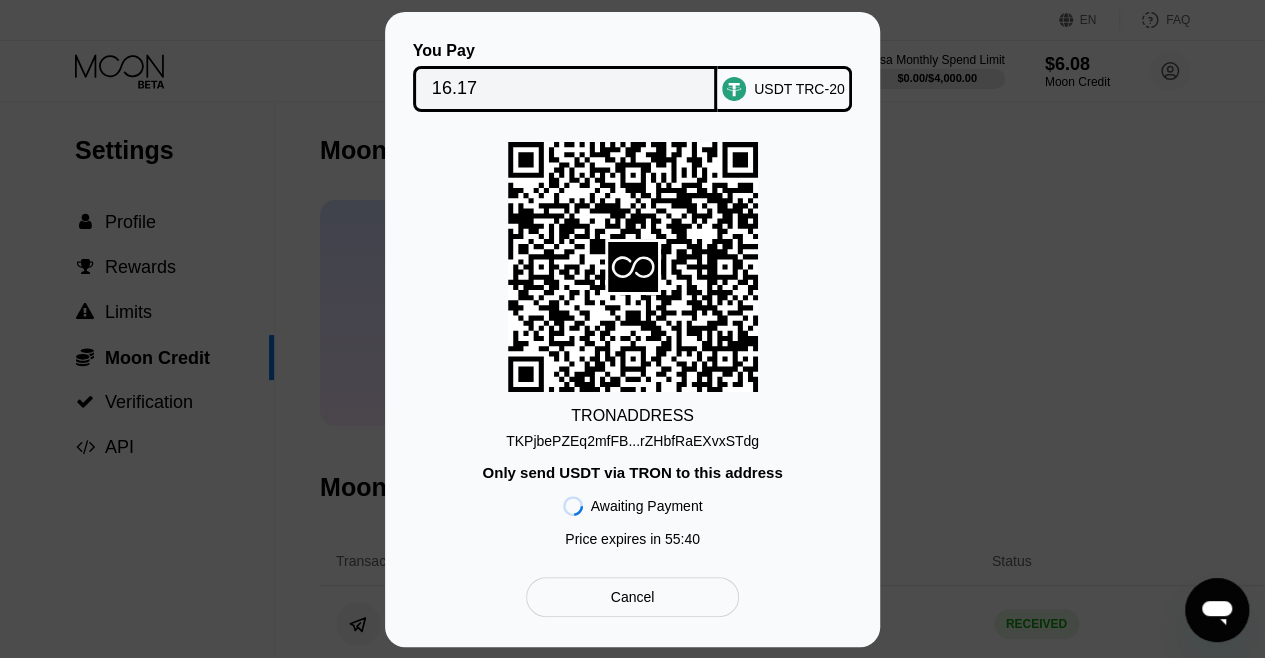 click on "Cancel" at bounding box center [632, 597] 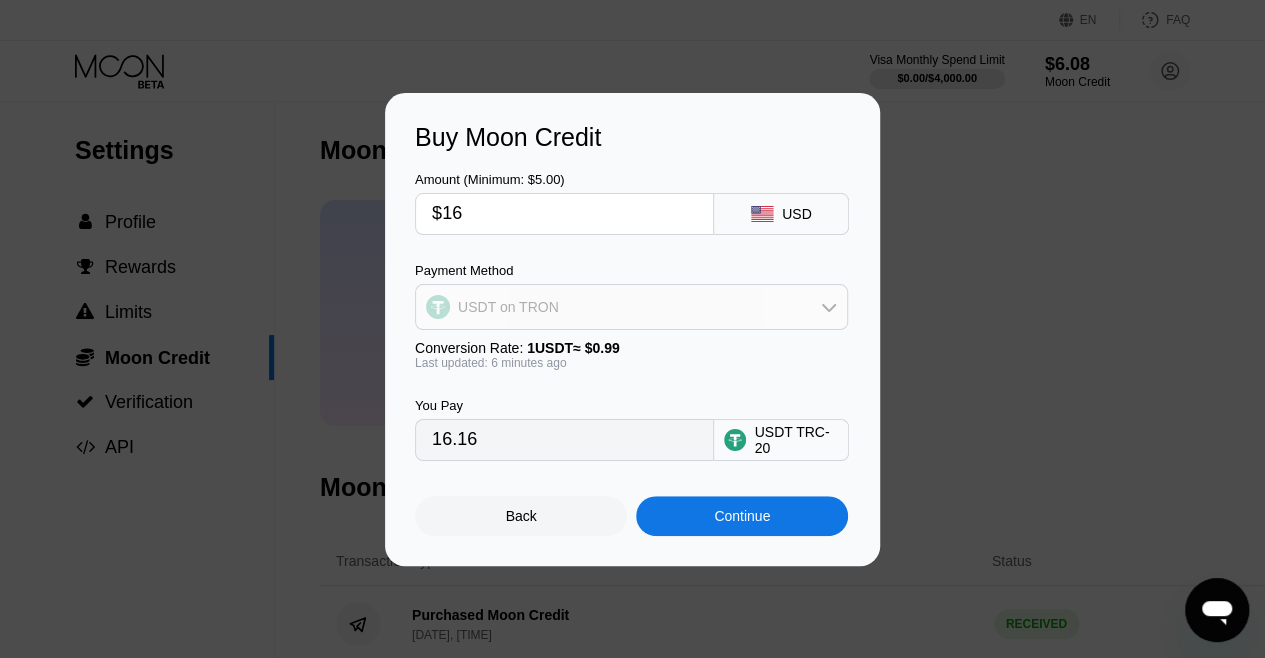 click on "USDT on TRON" at bounding box center [508, 307] 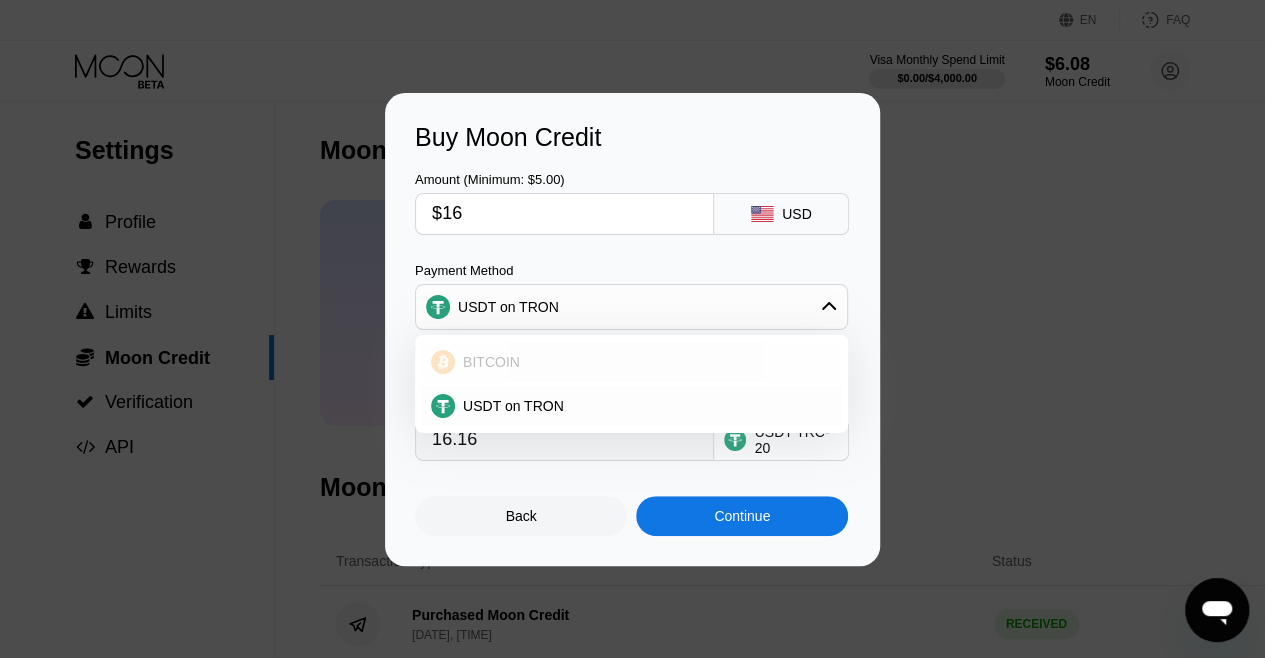 click on "BITCOIN" at bounding box center [491, 362] 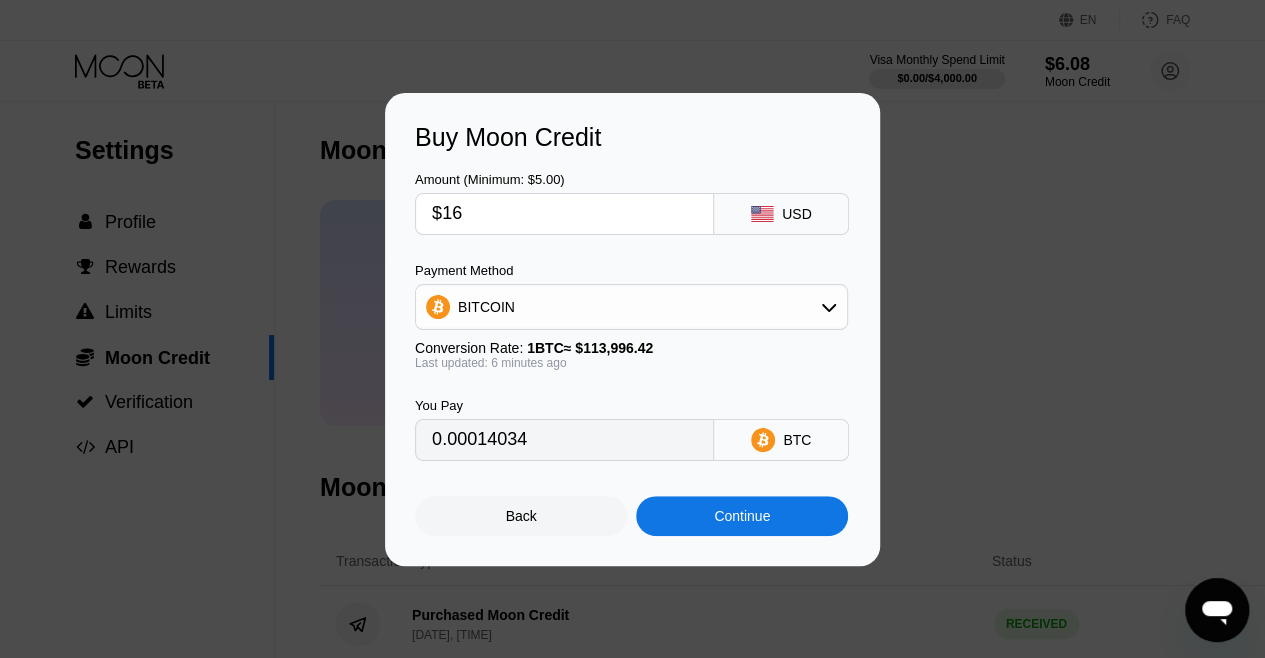 click on "BITCOIN" at bounding box center (486, 307) 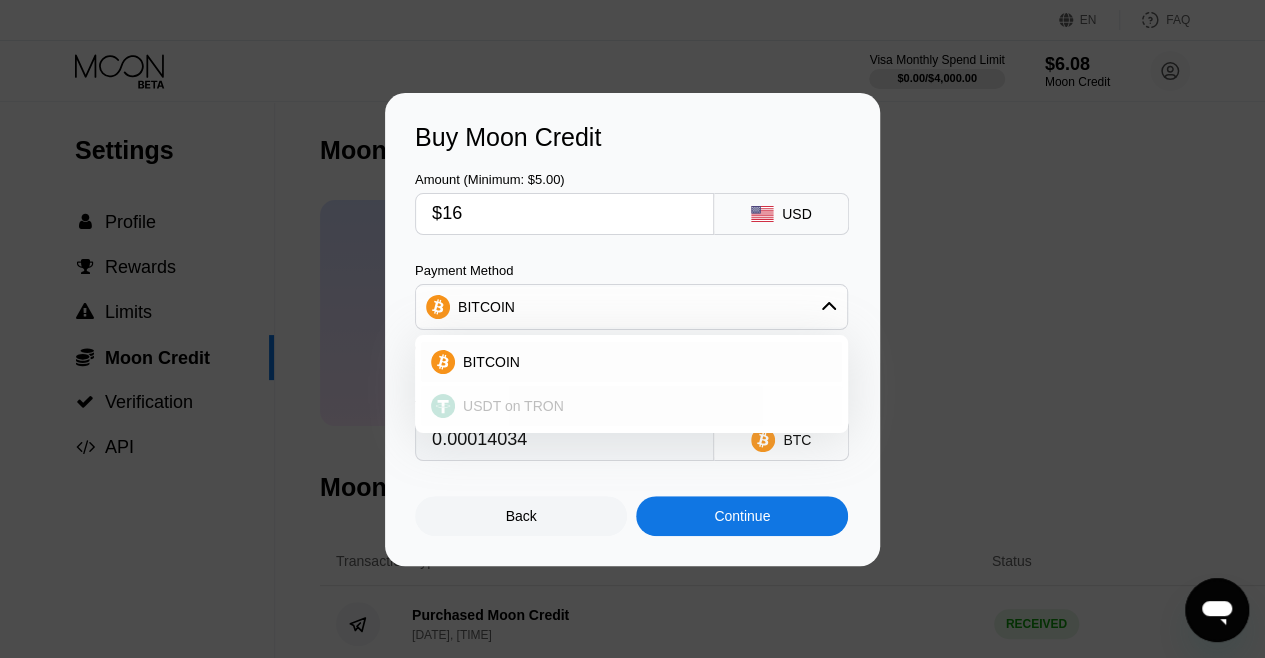 click on "USDT on TRON" at bounding box center [513, 406] 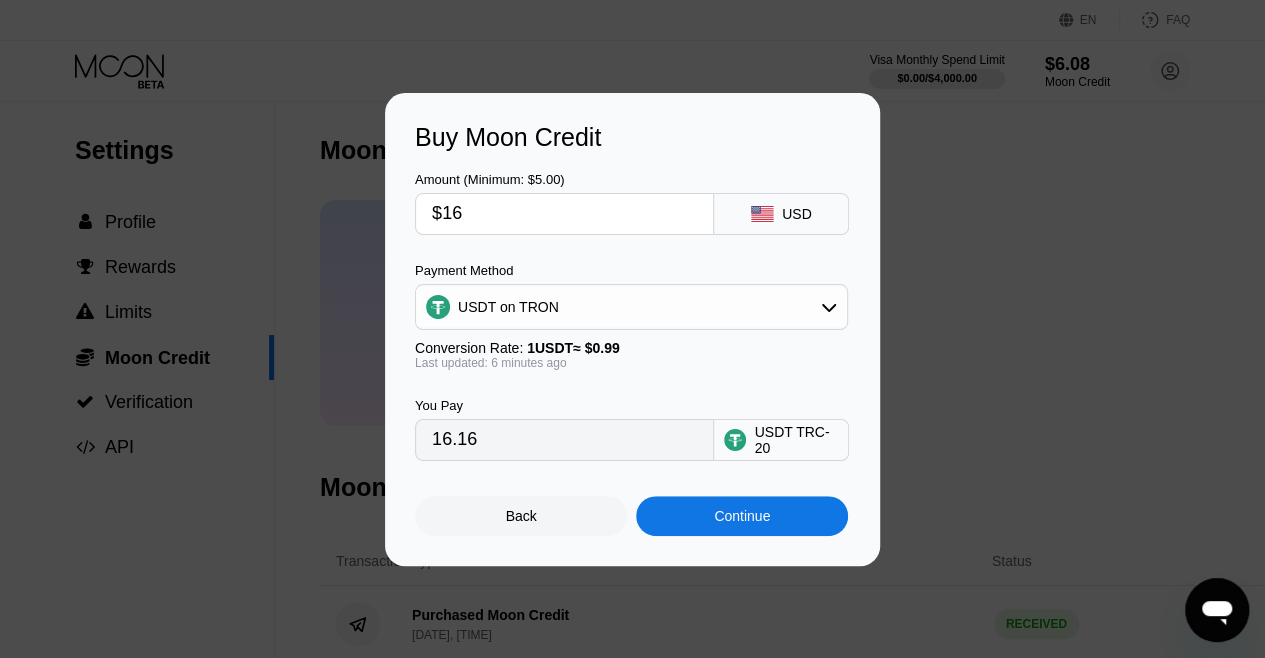 click on "16.16" at bounding box center [564, 440] 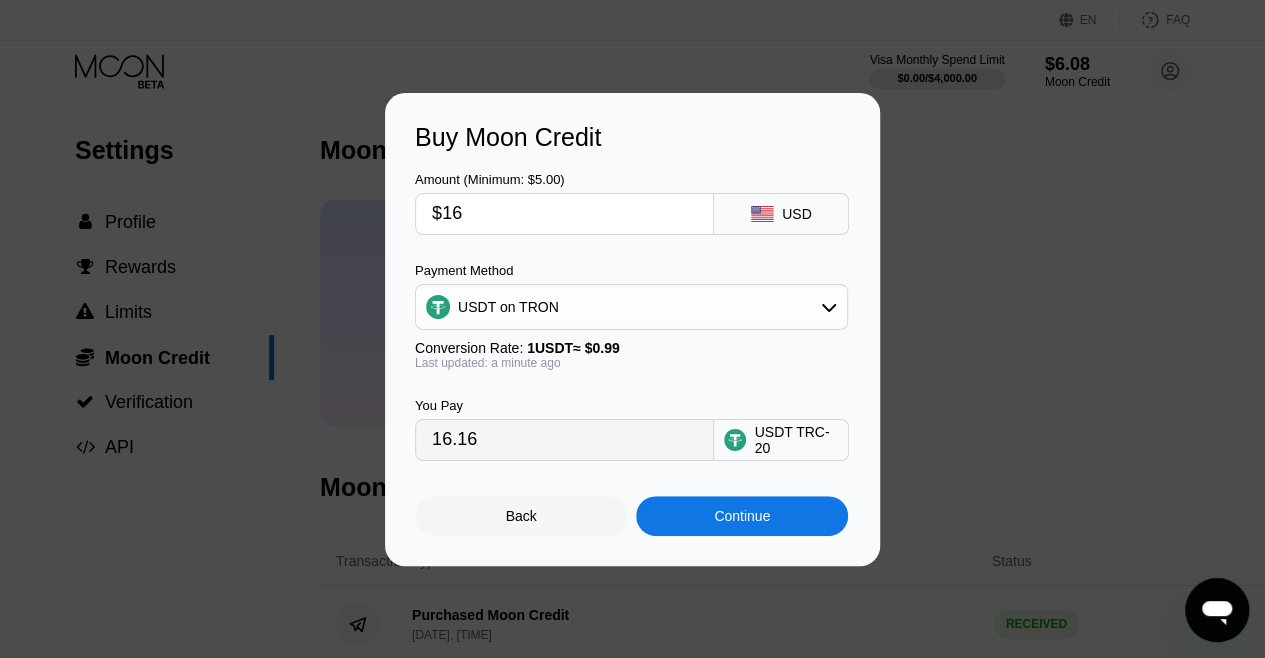 click on "USDT on TRON" at bounding box center (508, 307) 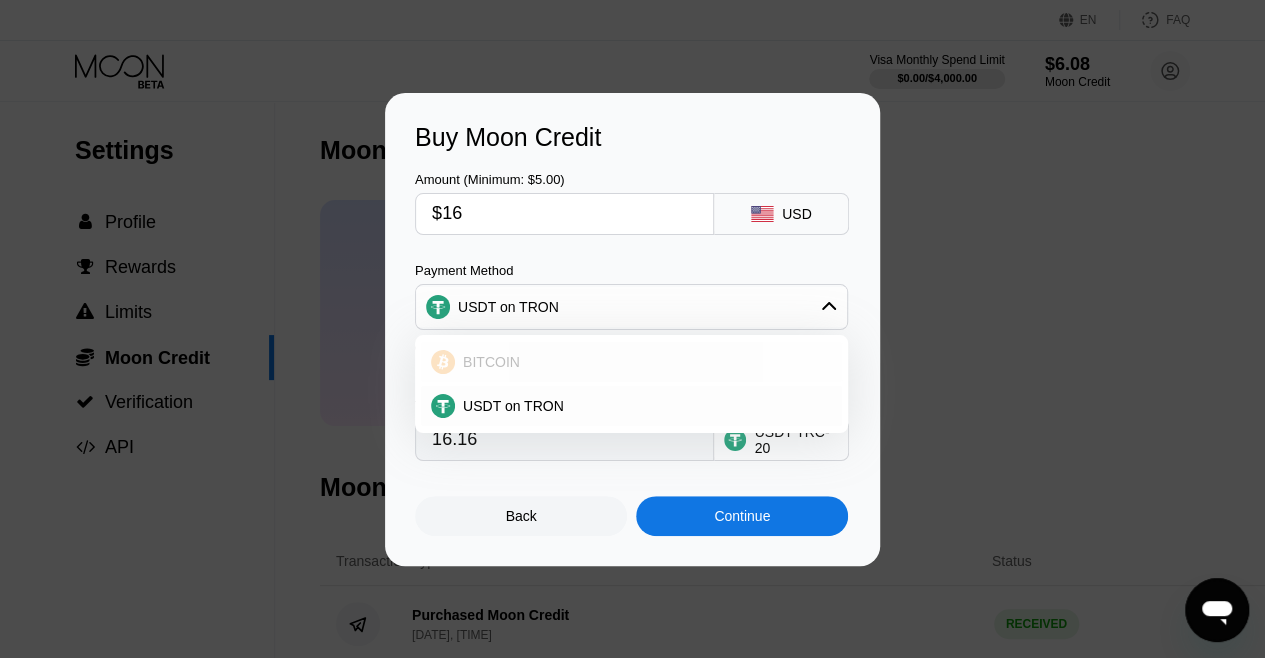 click on "BITCOIN" at bounding box center (631, 362) 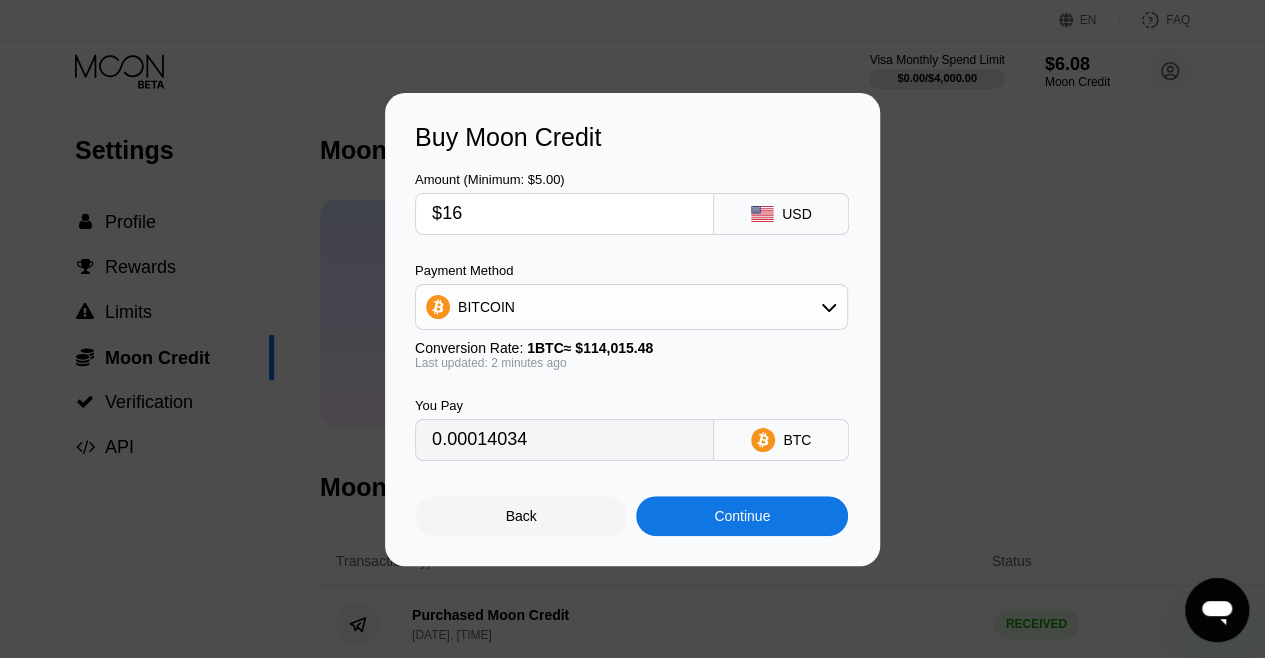 click on "$16" at bounding box center (564, 214) 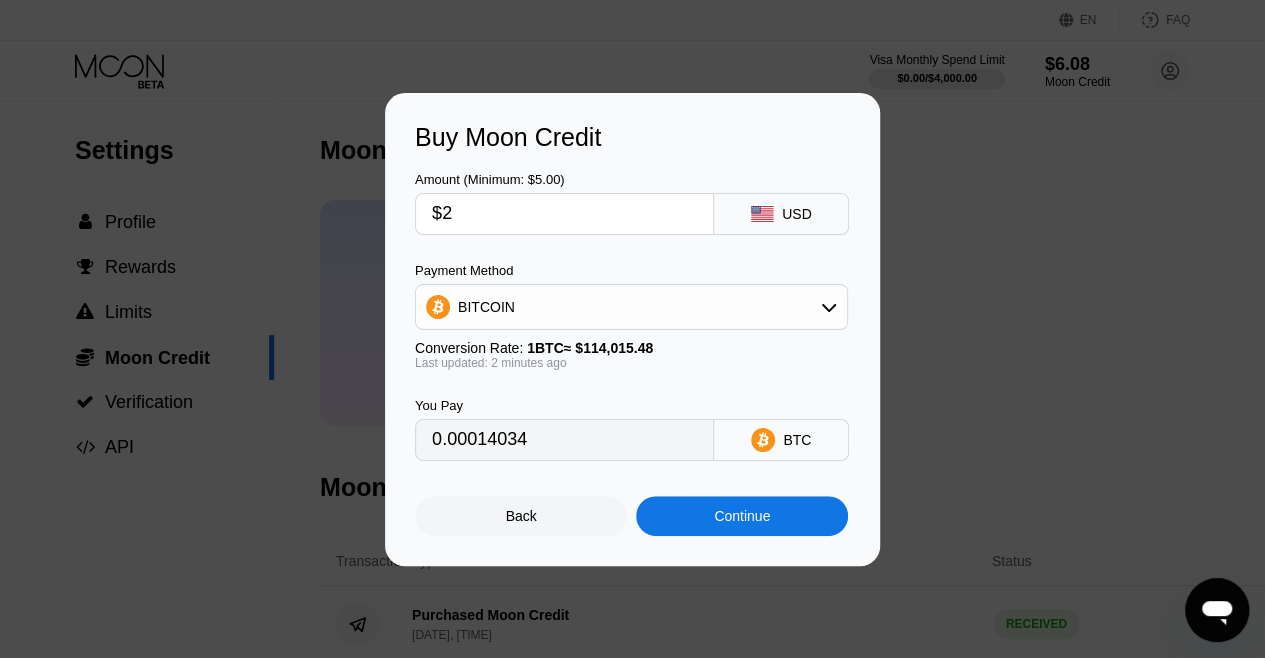 type on "$20" 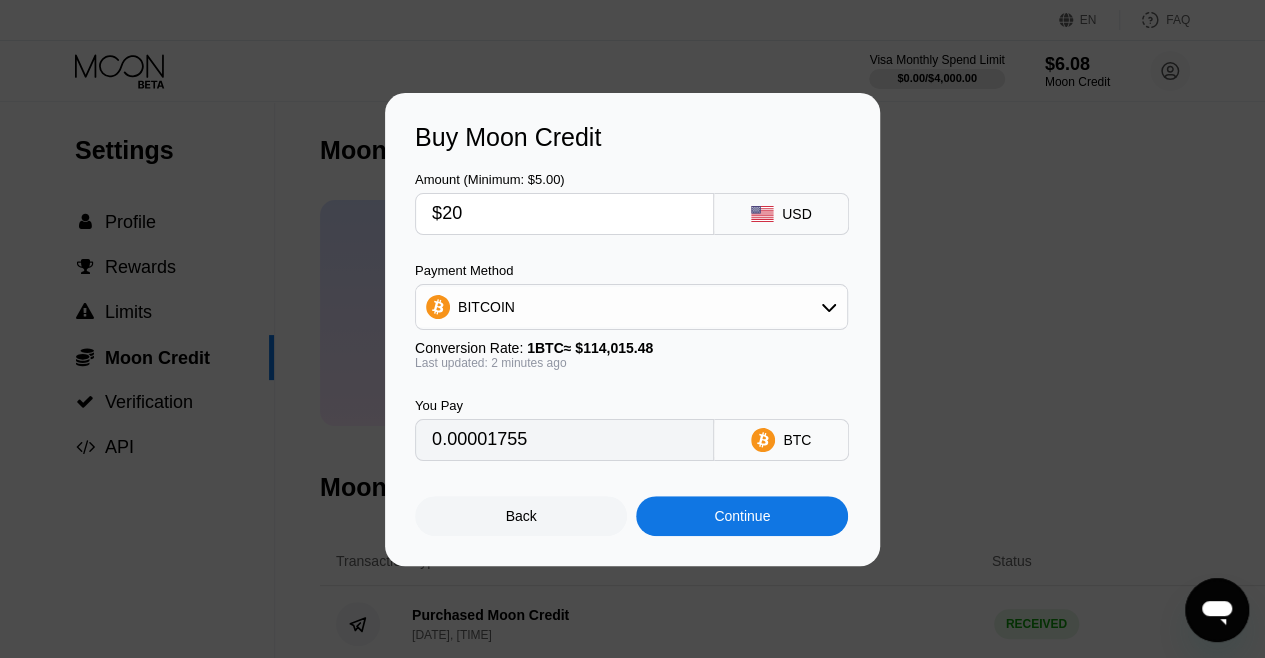 type on "0.00017542" 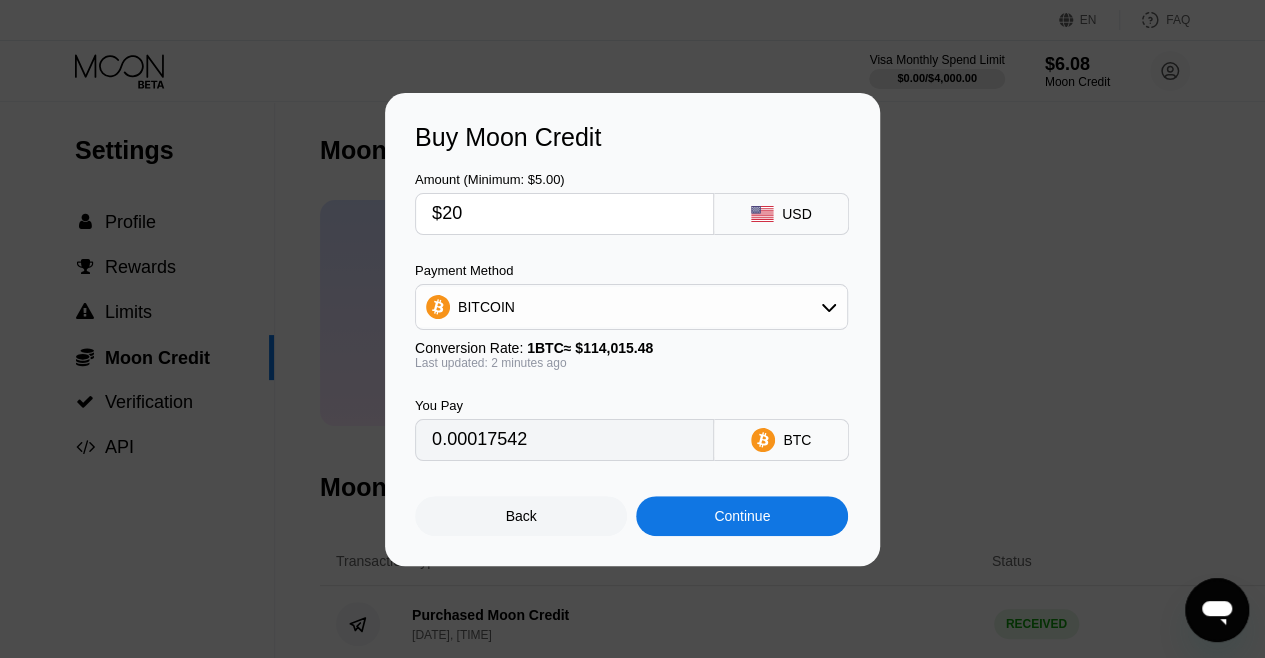 type on "$20" 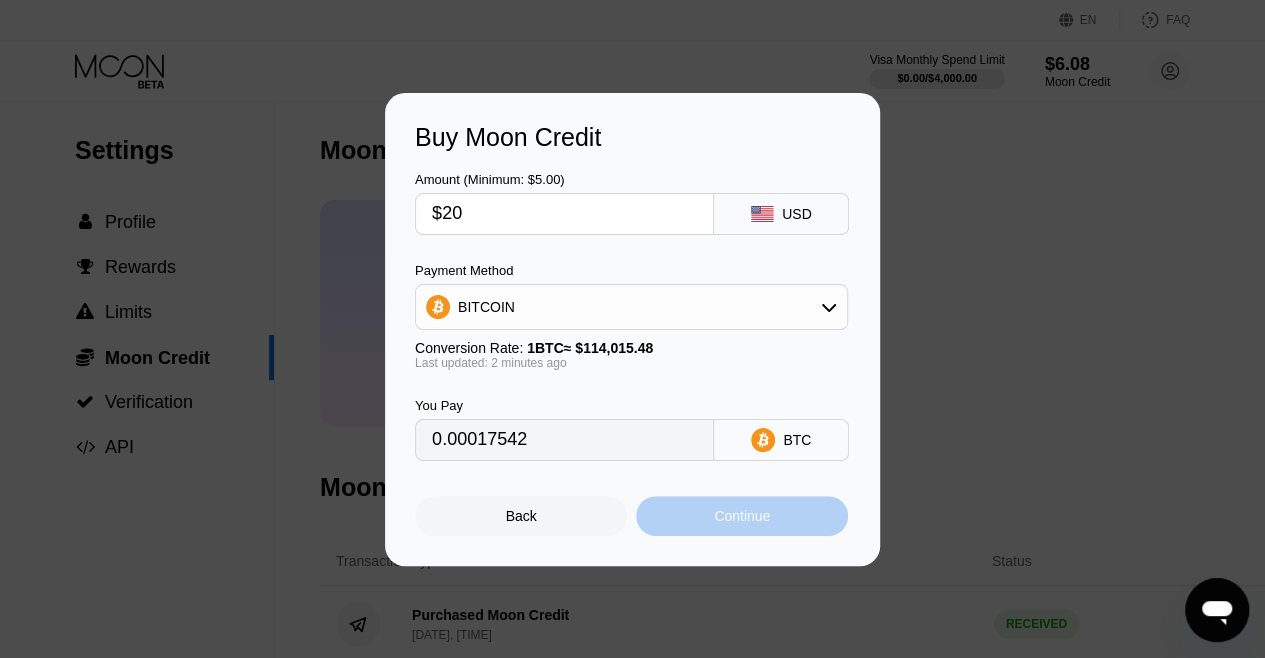 click on "Continue" at bounding box center (742, 516) 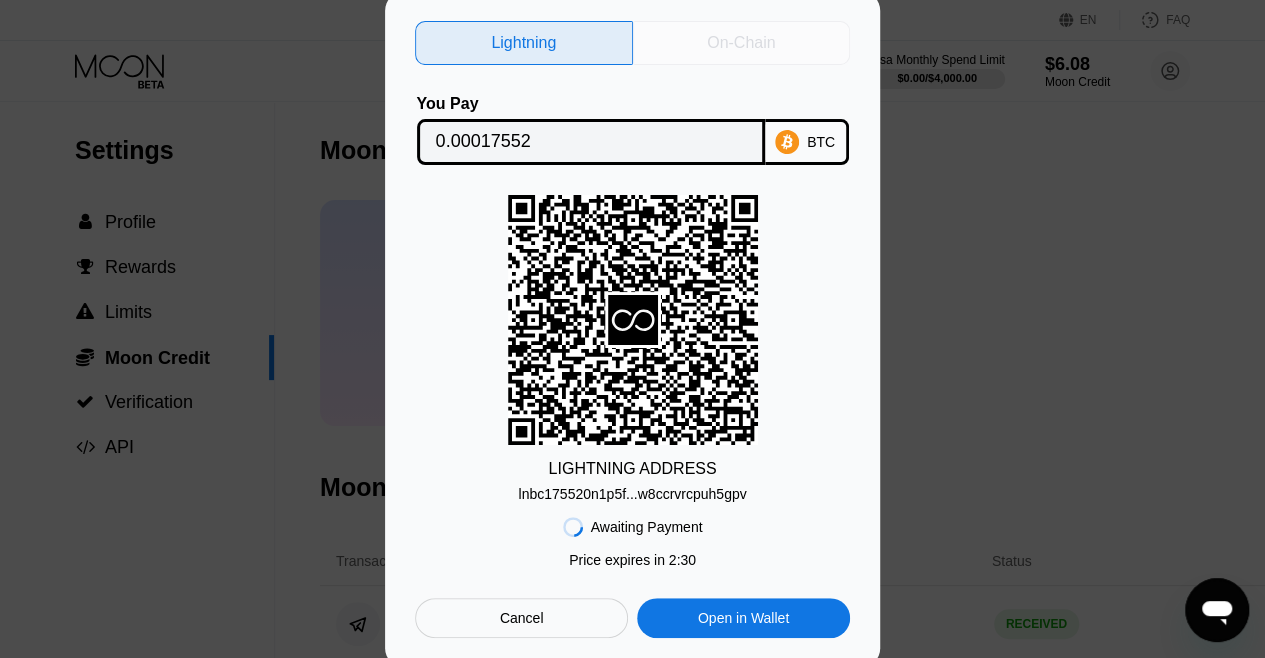 click on "On-Chain" at bounding box center [741, 43] 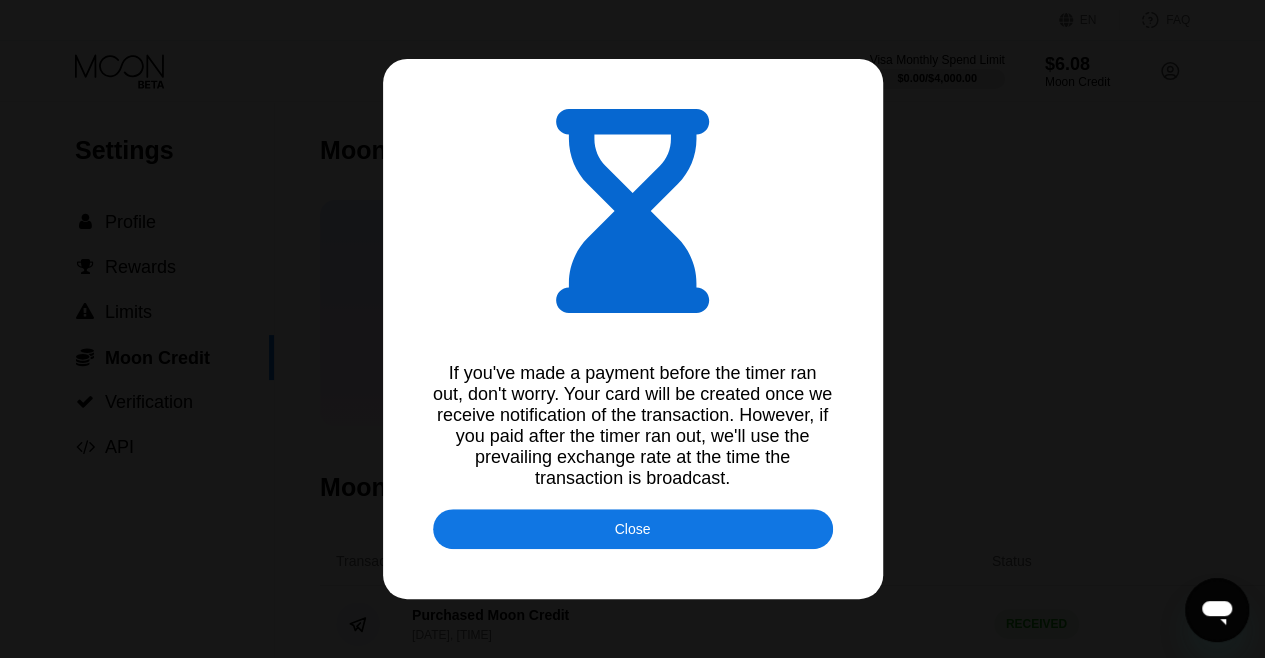 type on "0.00017556" 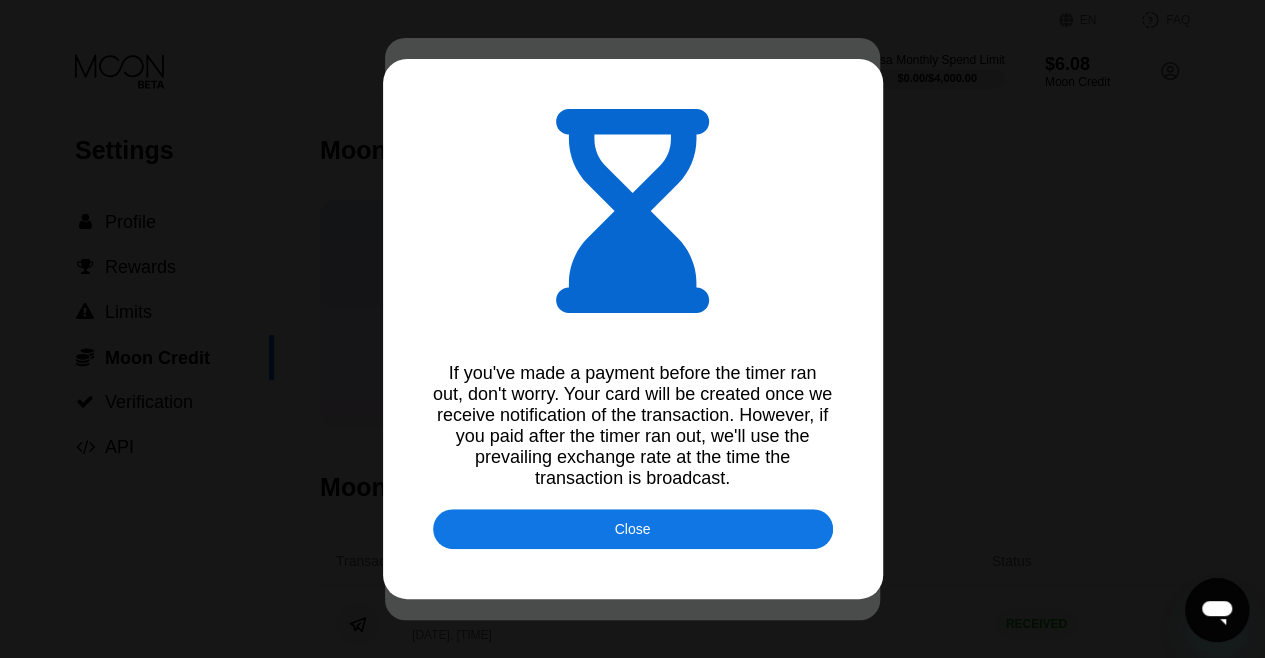 click on "Close" at bounding box center [633, 529] 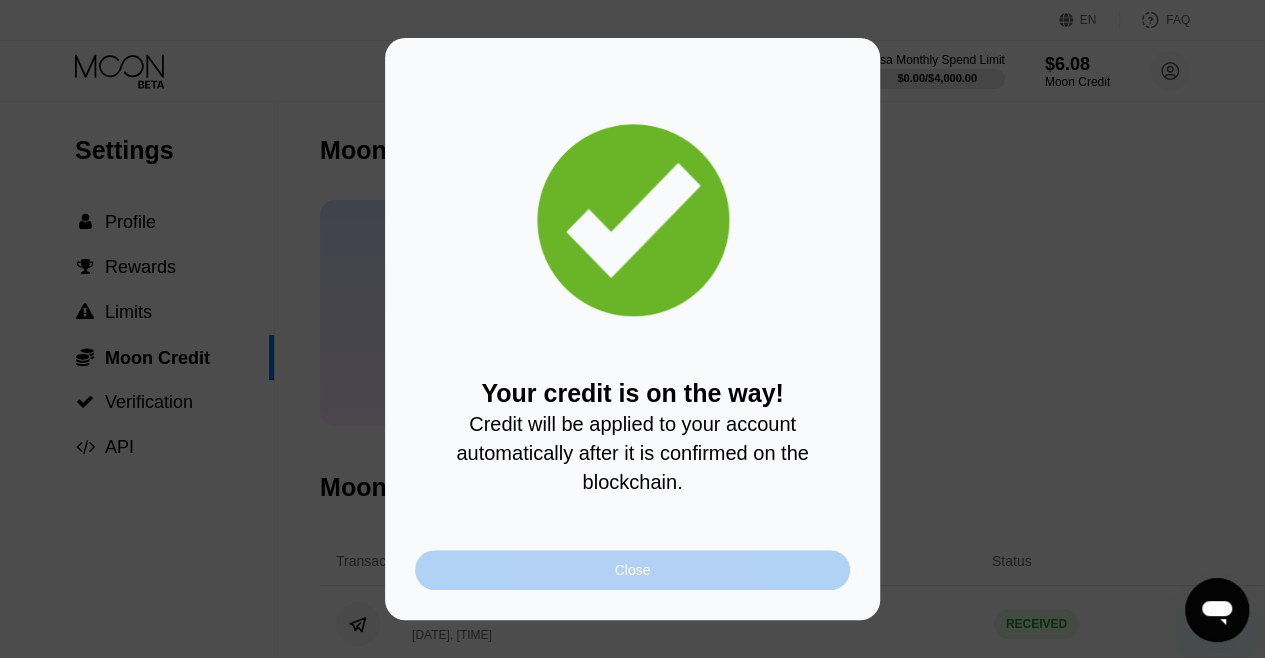 click on "Close" at bounding box center (632, 570) 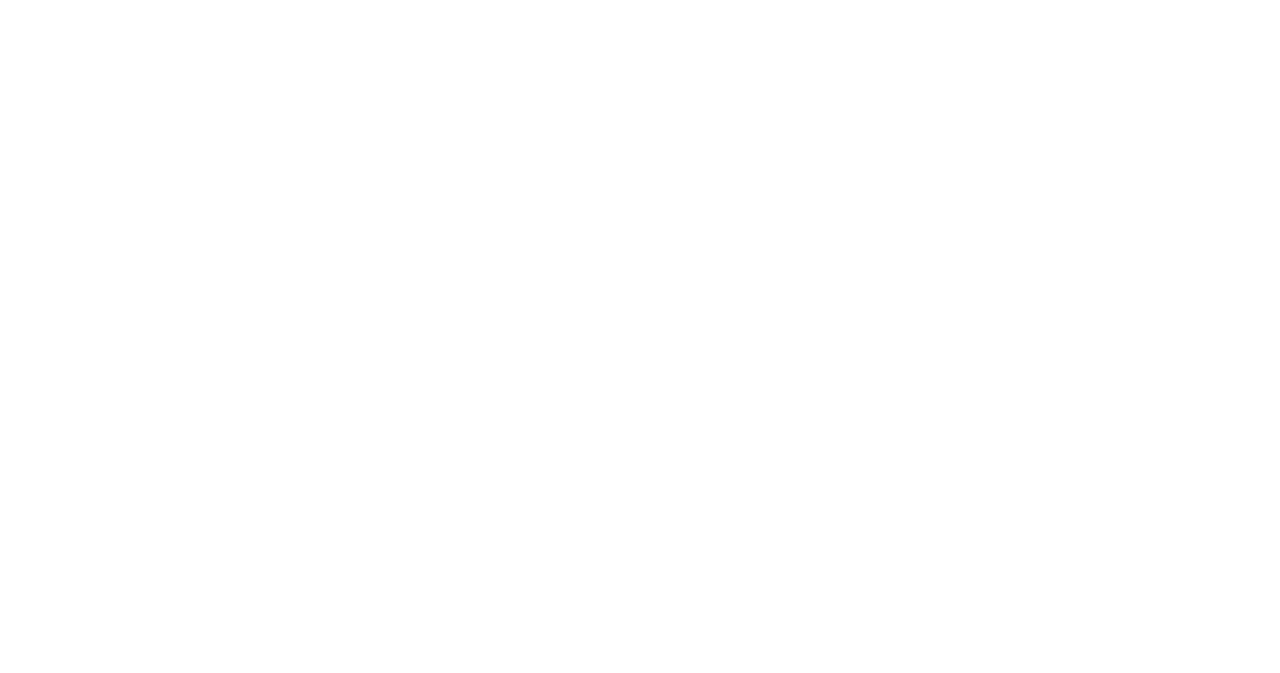 scroll, scrollTop: 0, scrollLeft: 0, axis: both 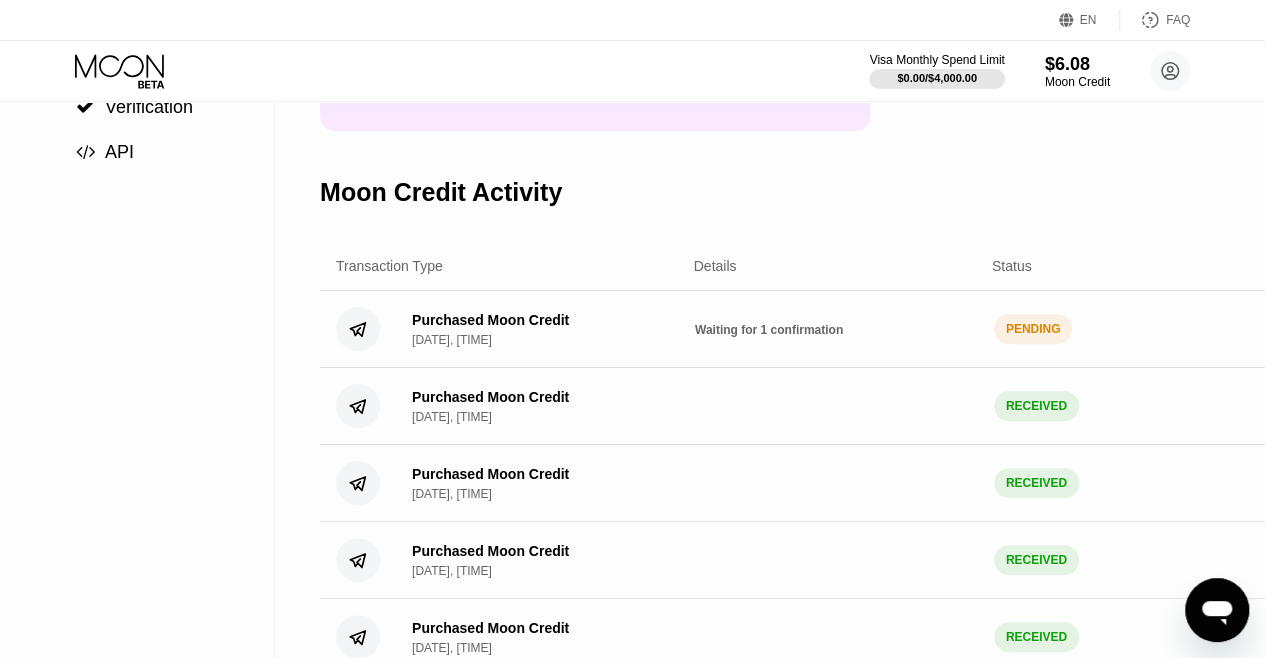 click on "Purchased Moon Credit Aug 4, 2025, 12:37 PM" at bounding box center (537, 329) 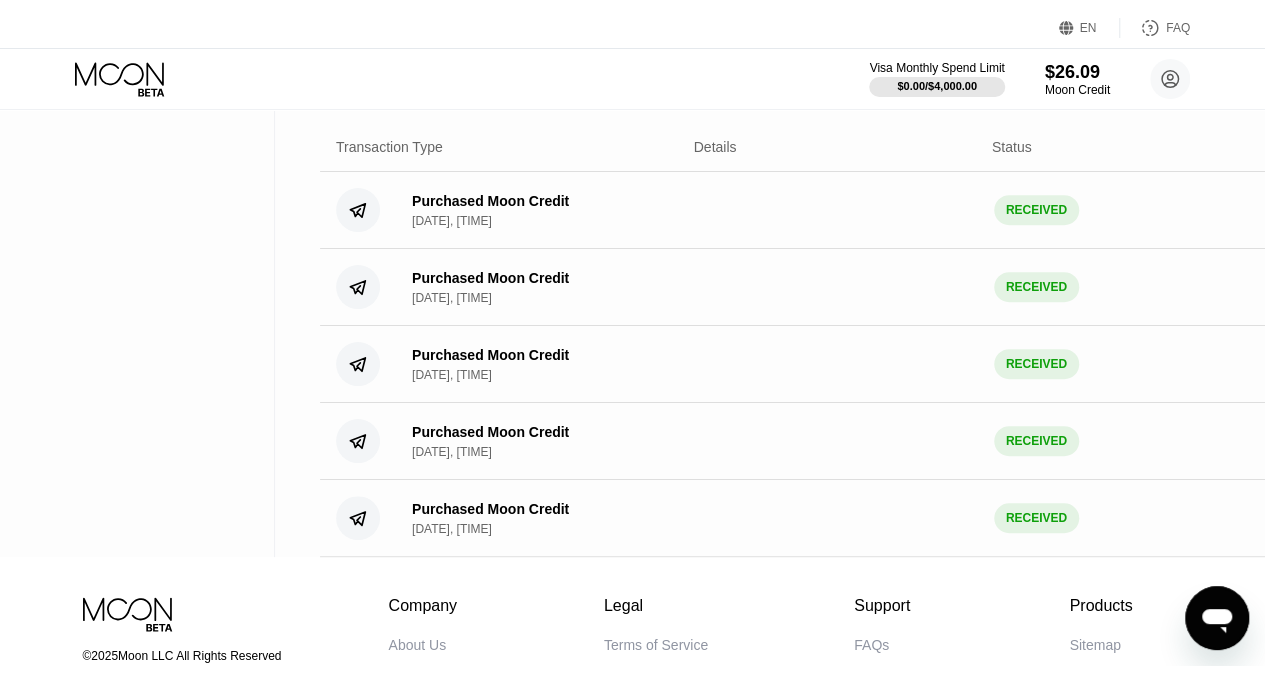 scroll, scrollTop: 0, scrollLeft: 0, axis: both 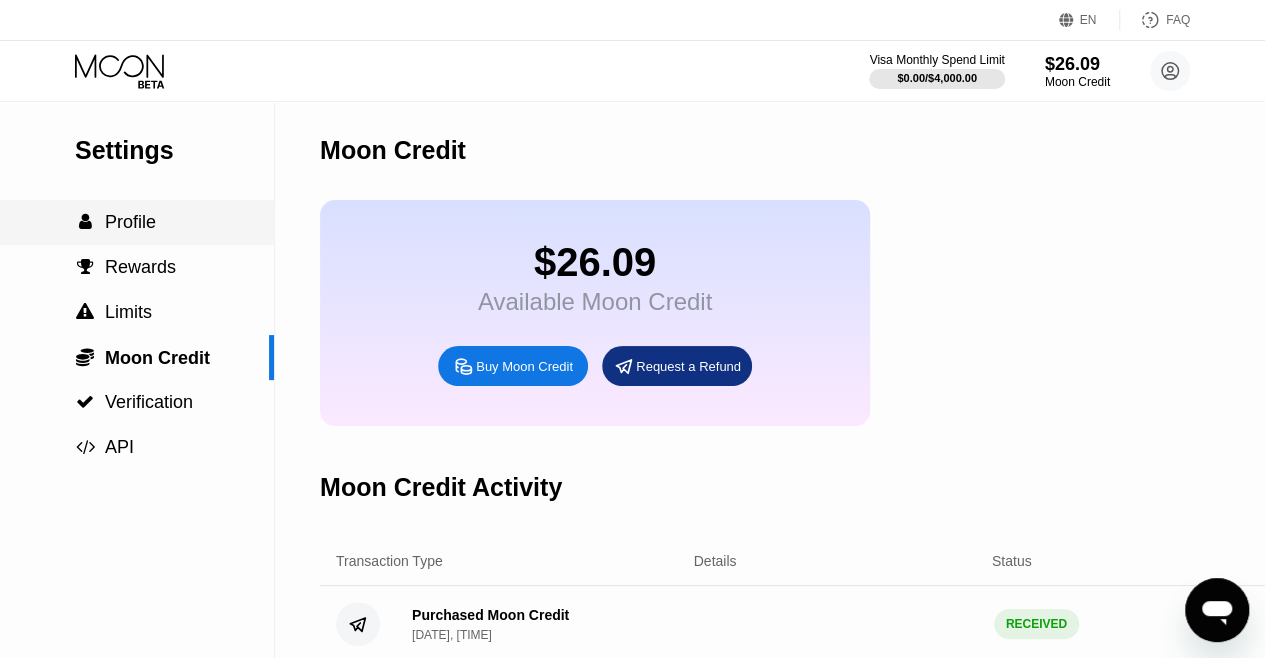 click on " Profile" at bounding box center (115, 222) 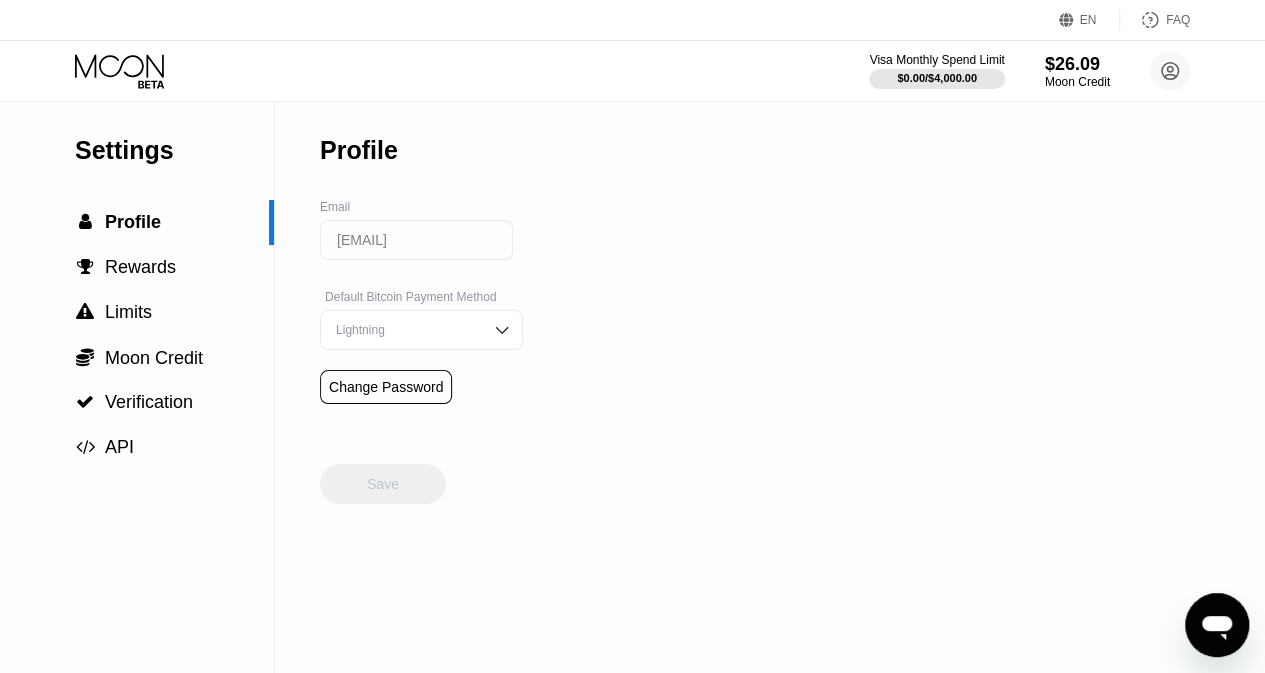 click 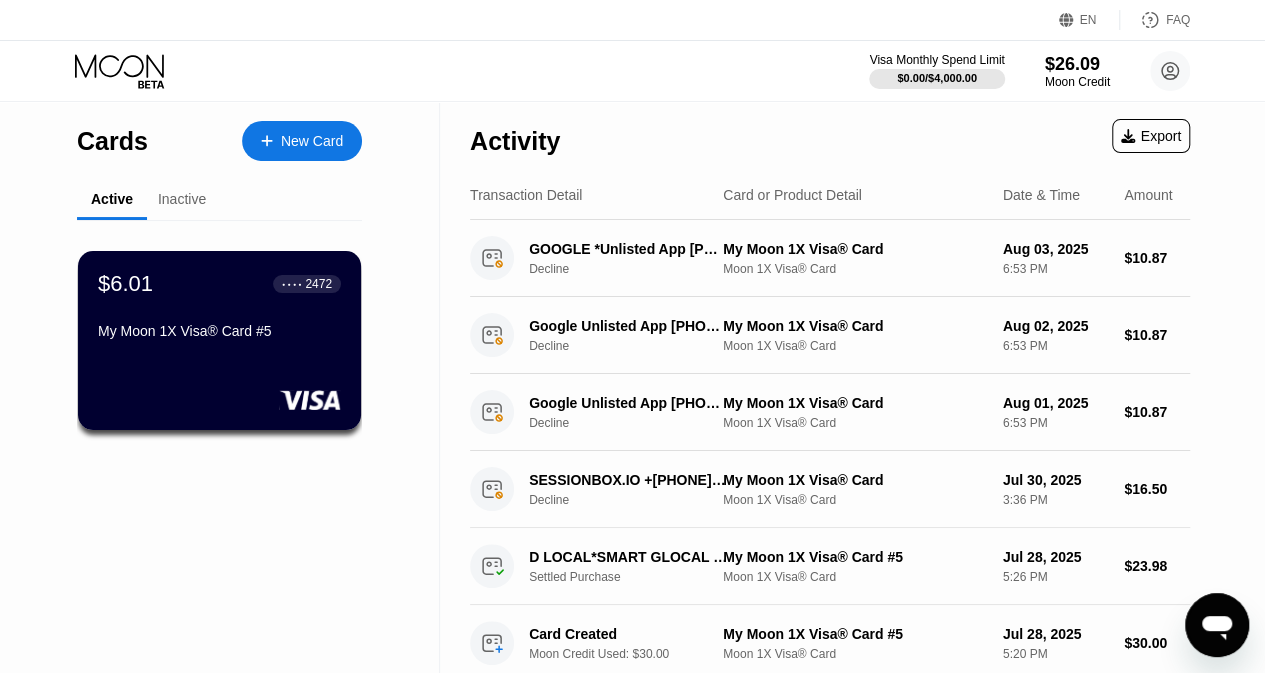 click on "Transaction Detail Card or Product Detail Date & Time Amount" at bounding box center (830, 195) 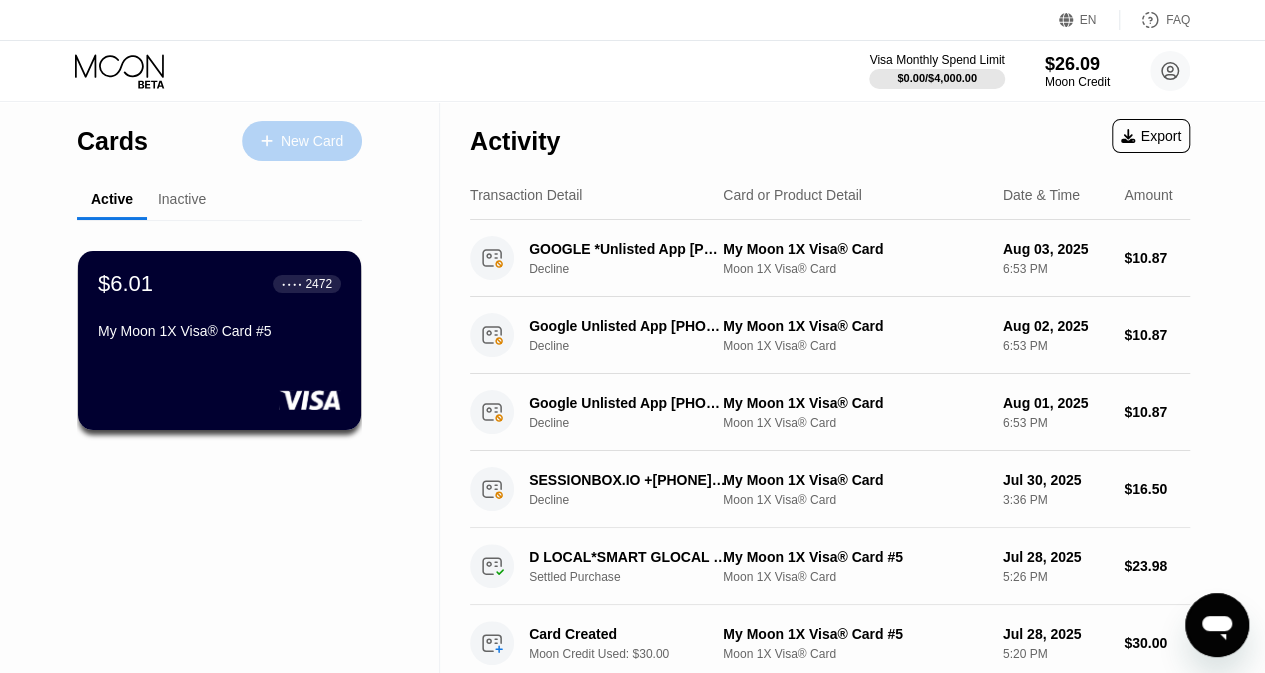 click on "New Card" at bounding box center (312, 141) 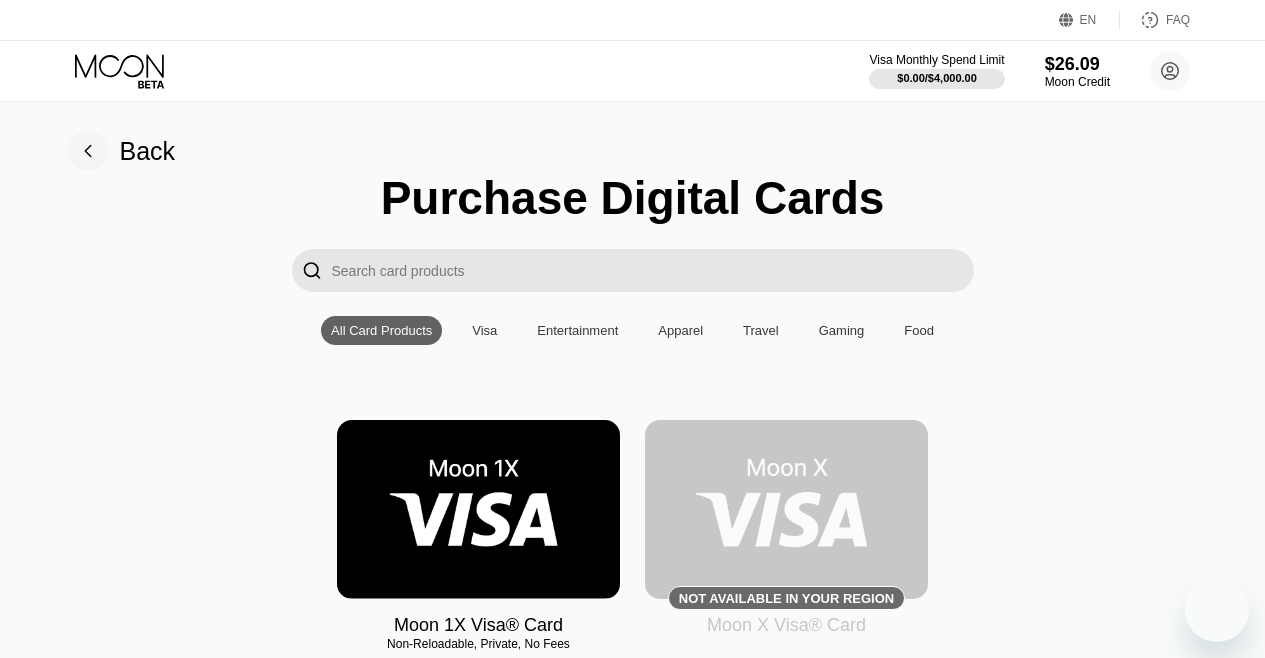scroll, scrollTop: 0, scrollLeft: 0, axis: both 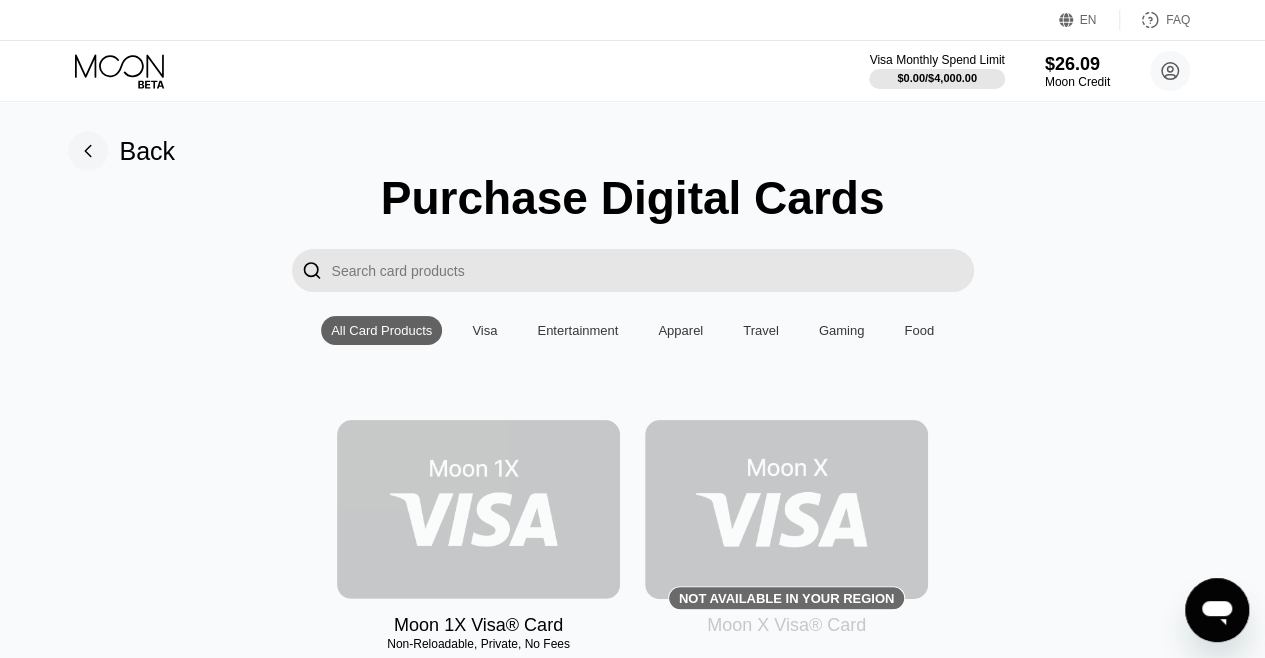 click at bounding box center [478, 509] 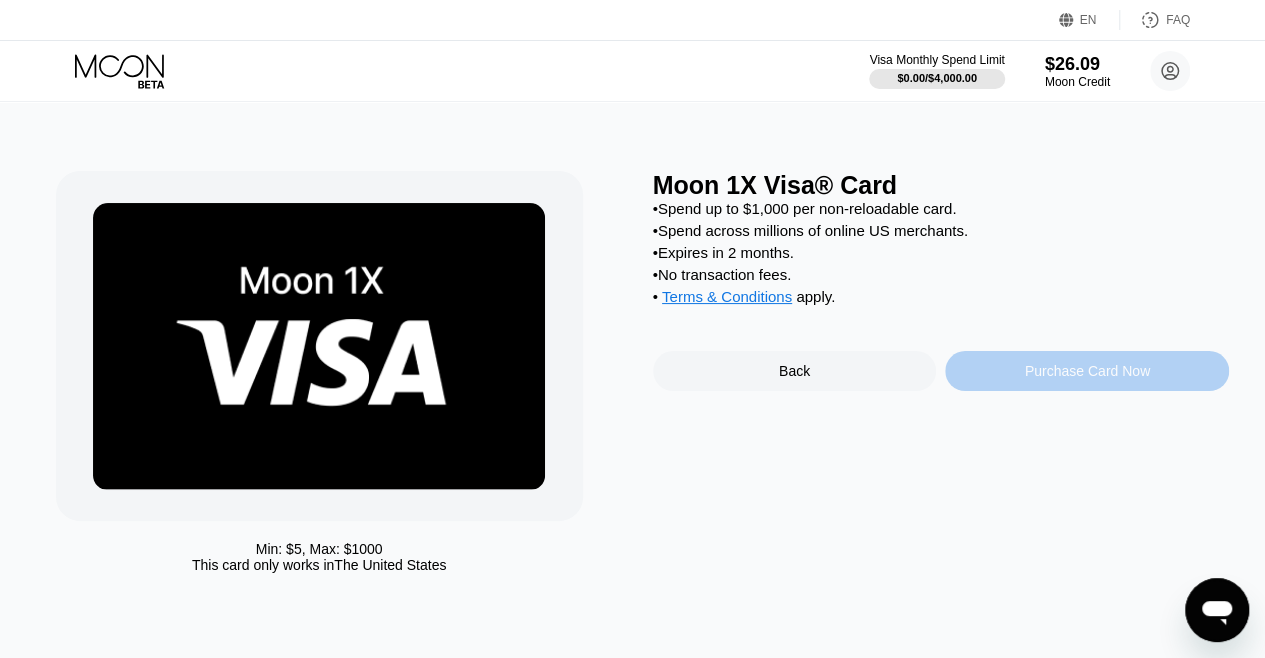 click on "Purchase Card Now" at bounding box center [1087, 371] 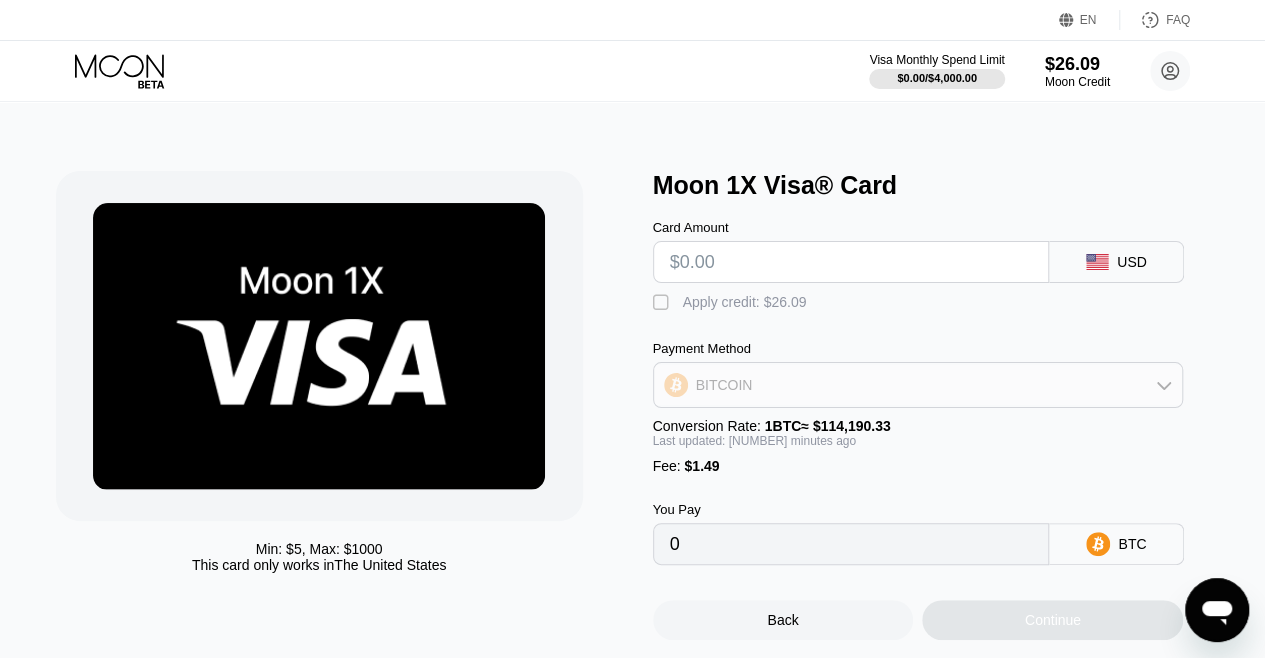 click on "BITCOIN" at bounding box center [918, 385] 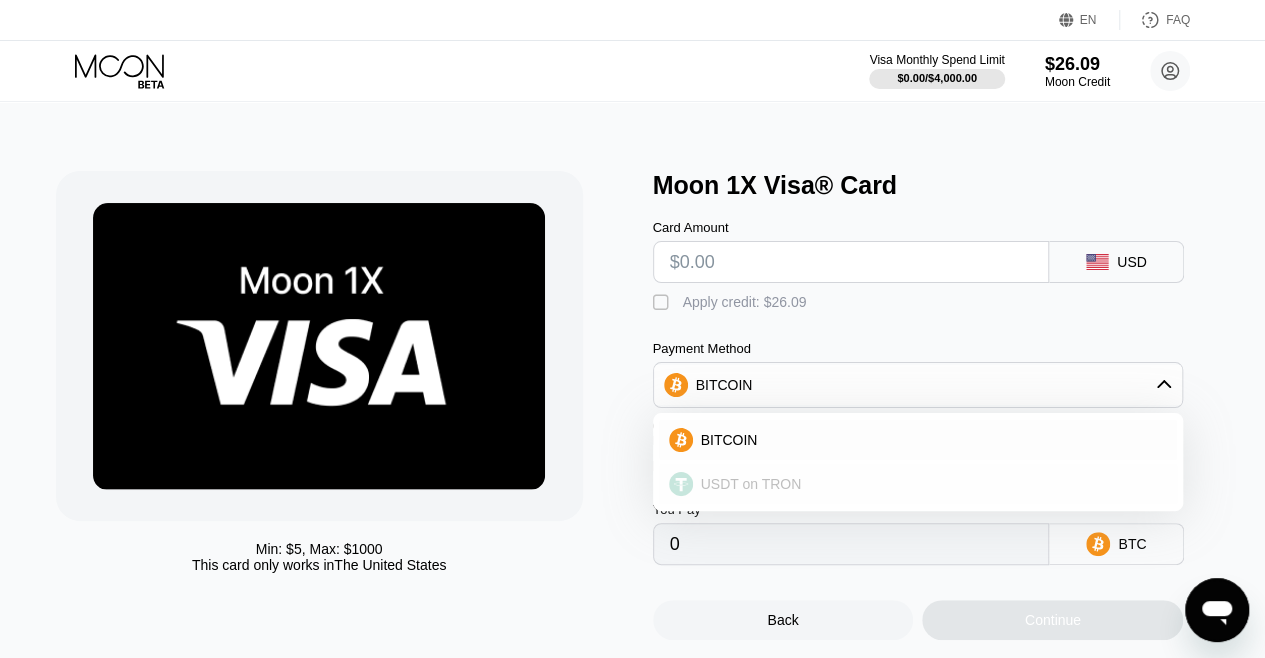 click on "USDT on TRON" at bounding box center (930, 484) 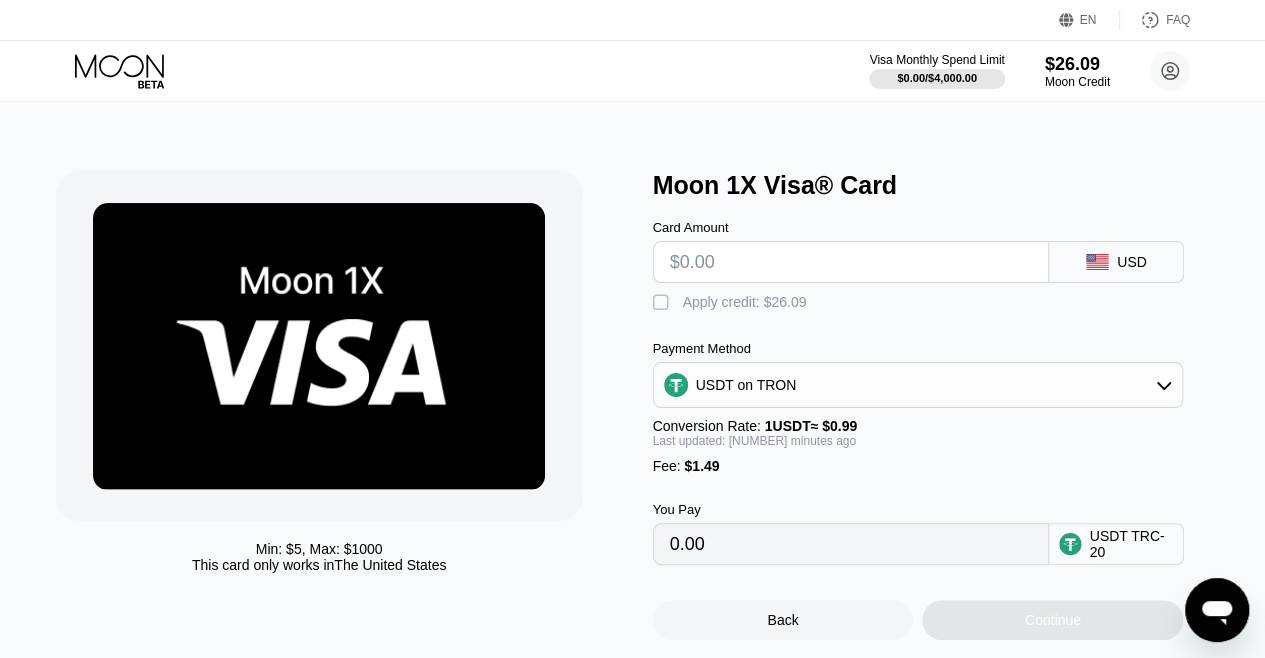 click on " Apply credit: $26.09" at bounding box center (735, 303) 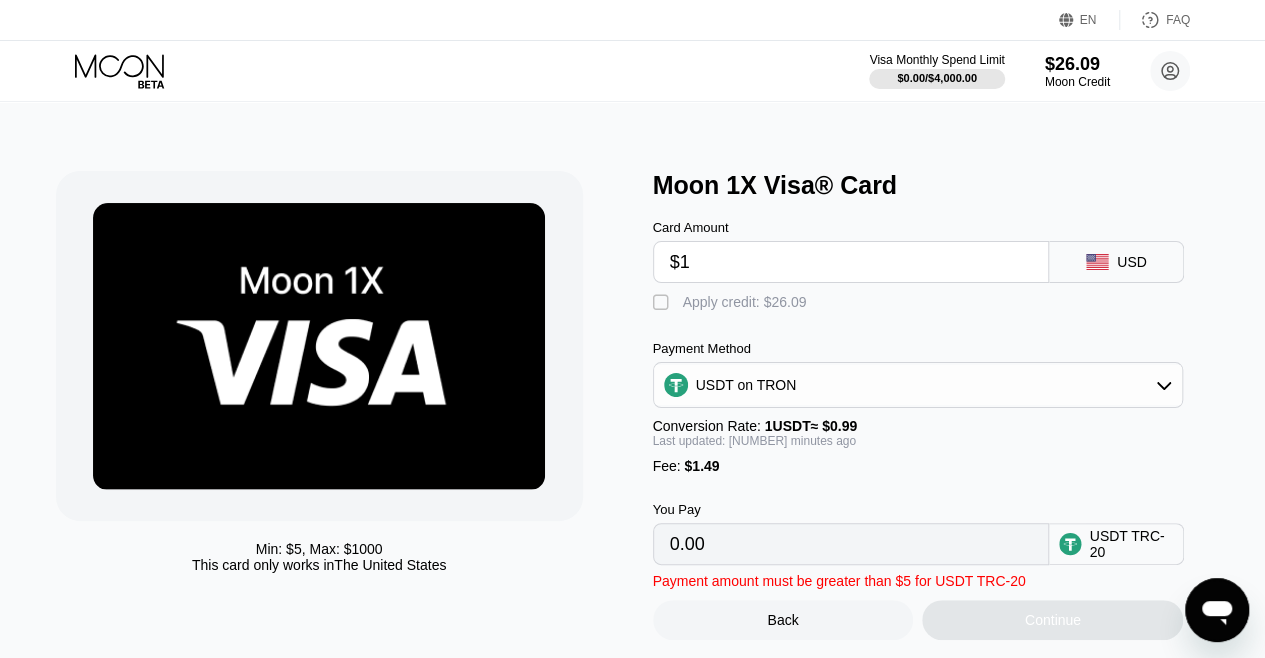 type on "$17" 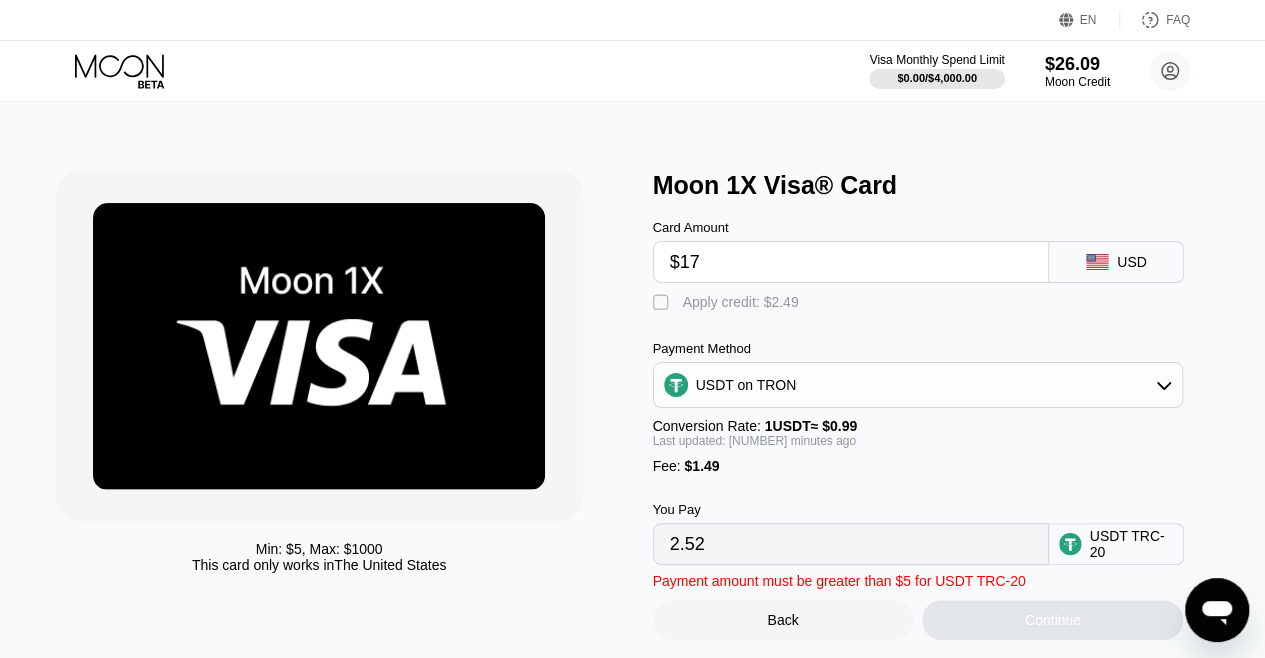 type on "18.68" 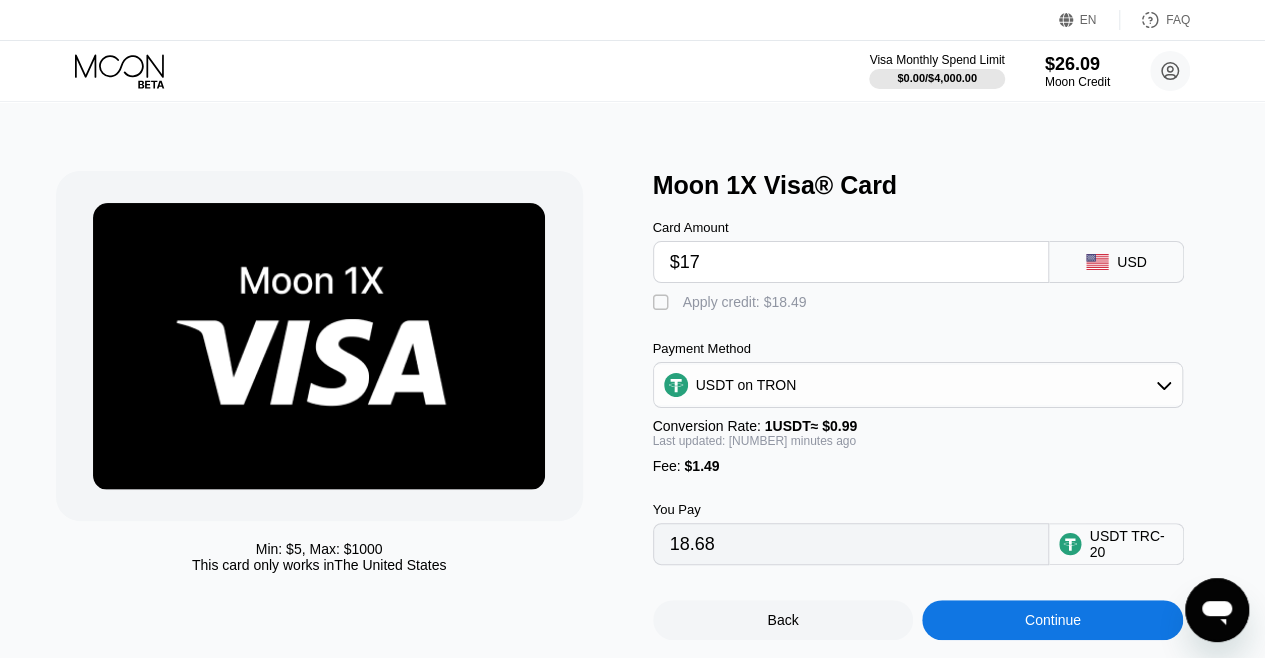type on "$17" 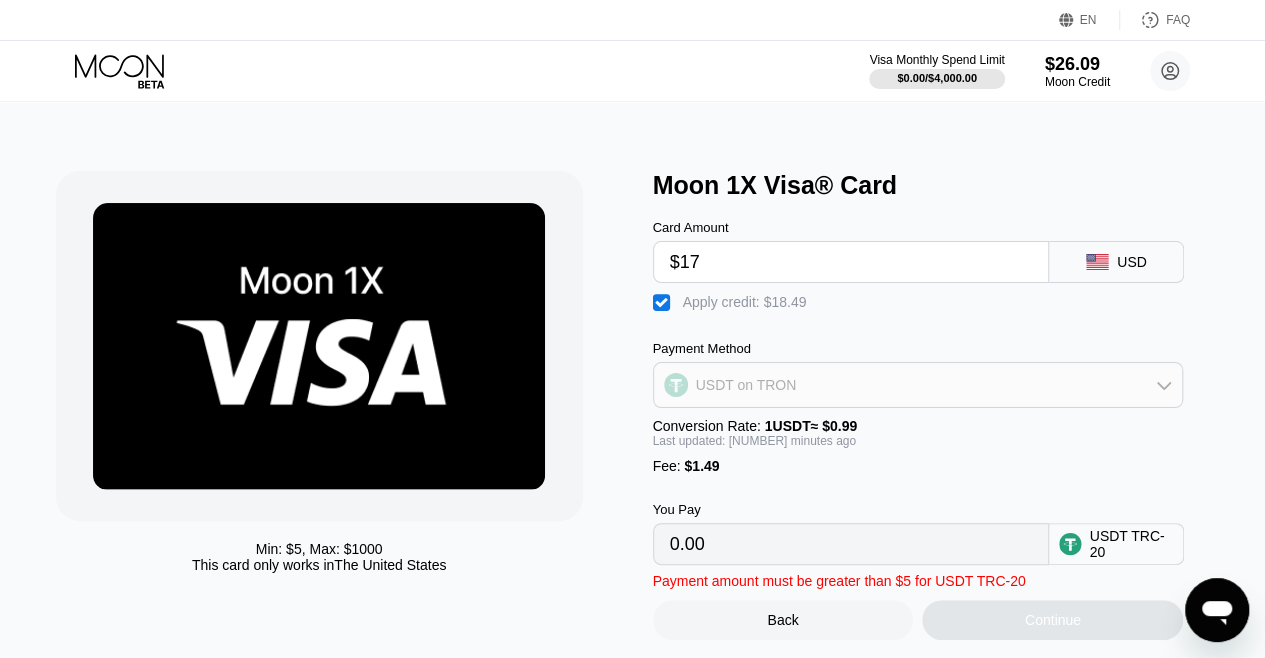 click on "USDT on TRON" at bounding box center [746, 385] 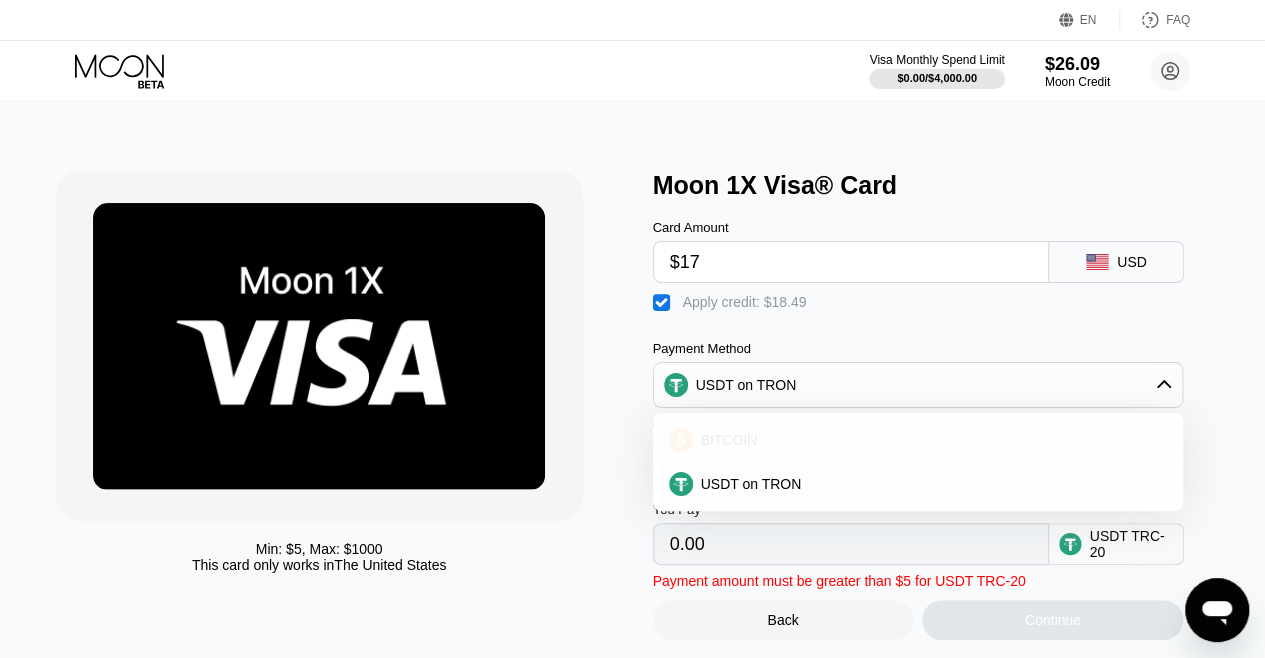 click on "BITCOIN" at bounding box center (729, 440) 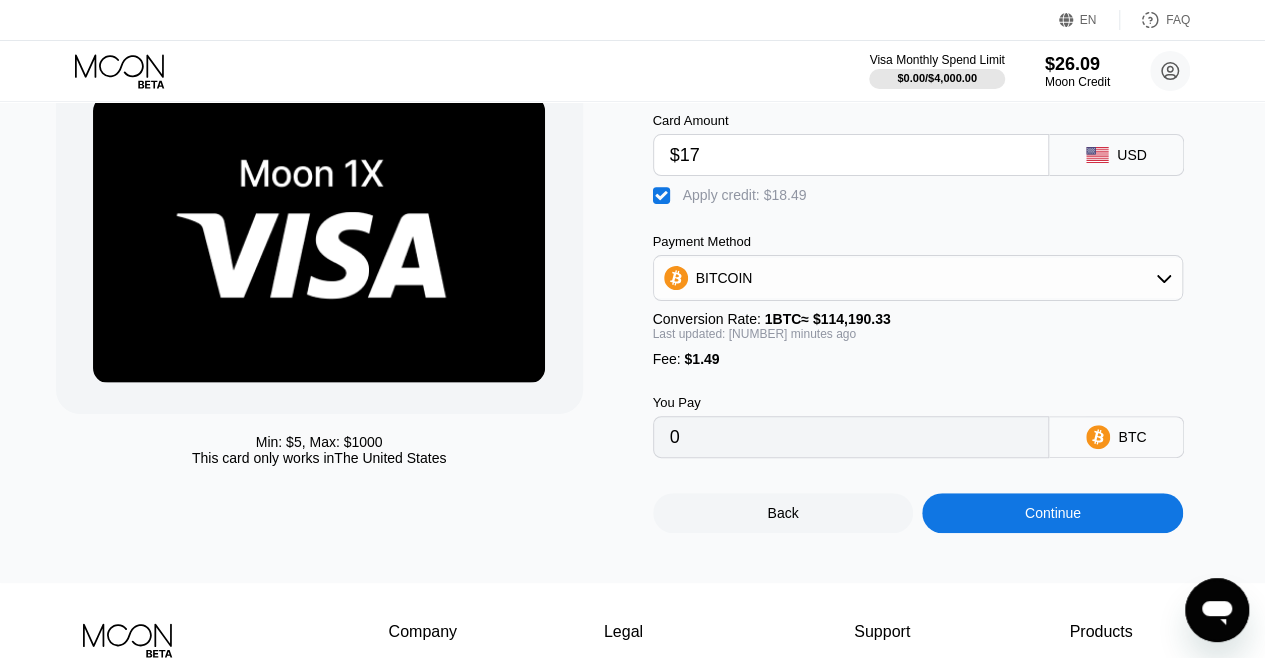 scroll, scrollTop: 175, scrollLeft: 0, axis: vertical 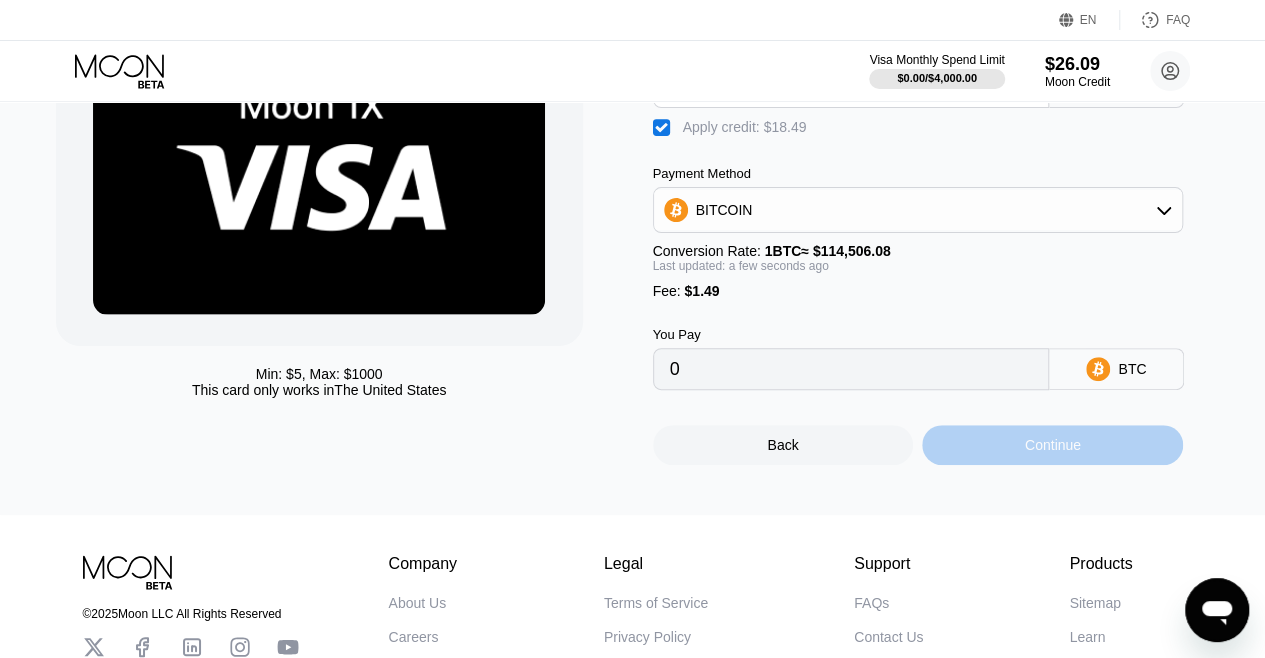click on "Continue" at bounding box center [1052, 445] 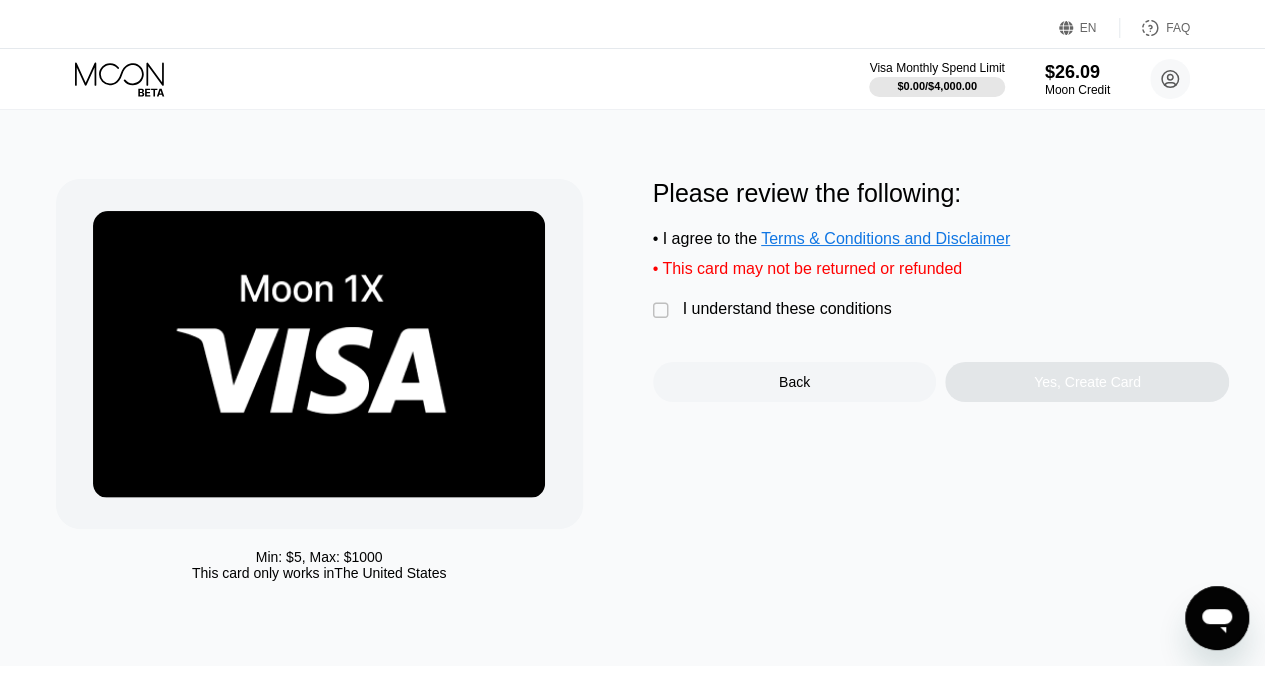 scroll, scrollTop: 0, scrollLeft: 0, axis: both 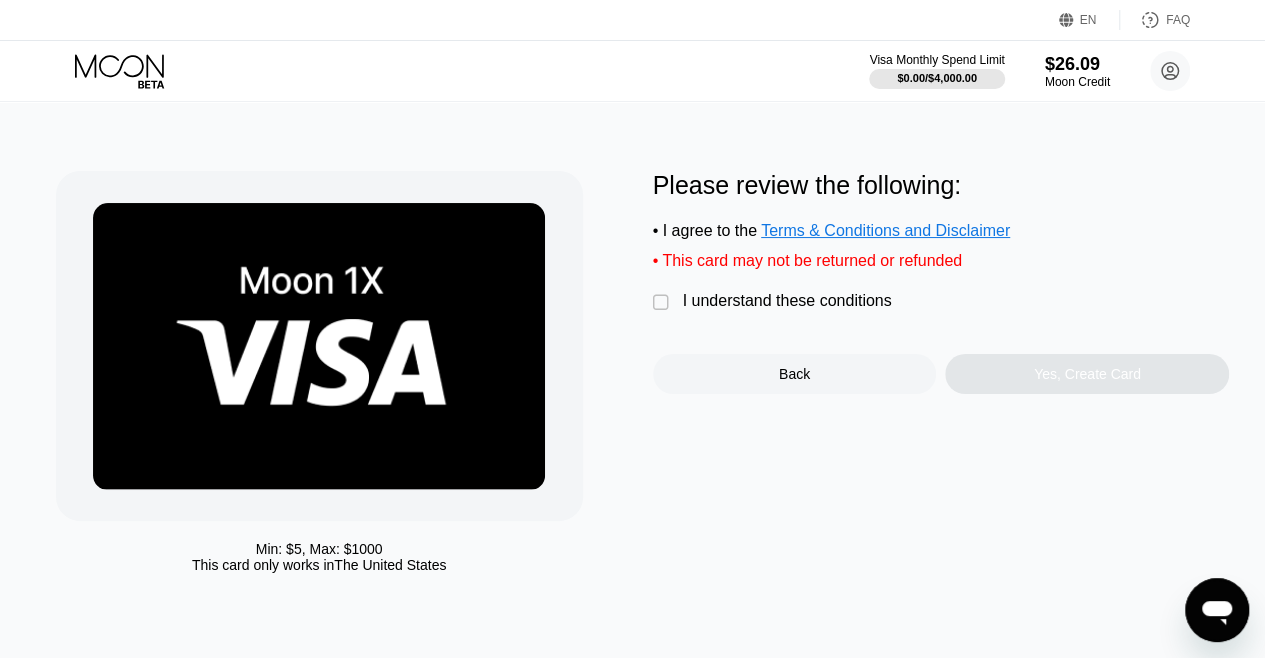 click on "" at bounding box center (663, 303) 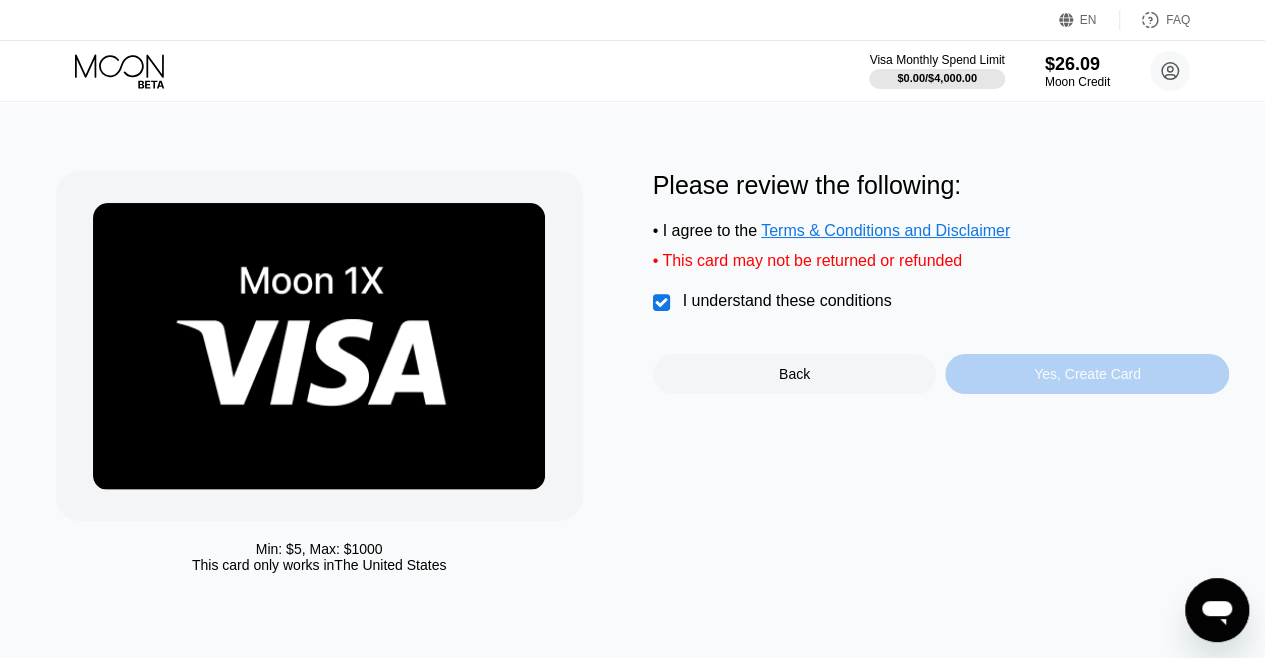 click on "Yes, Create Card" at bounding box center [1087, 374] 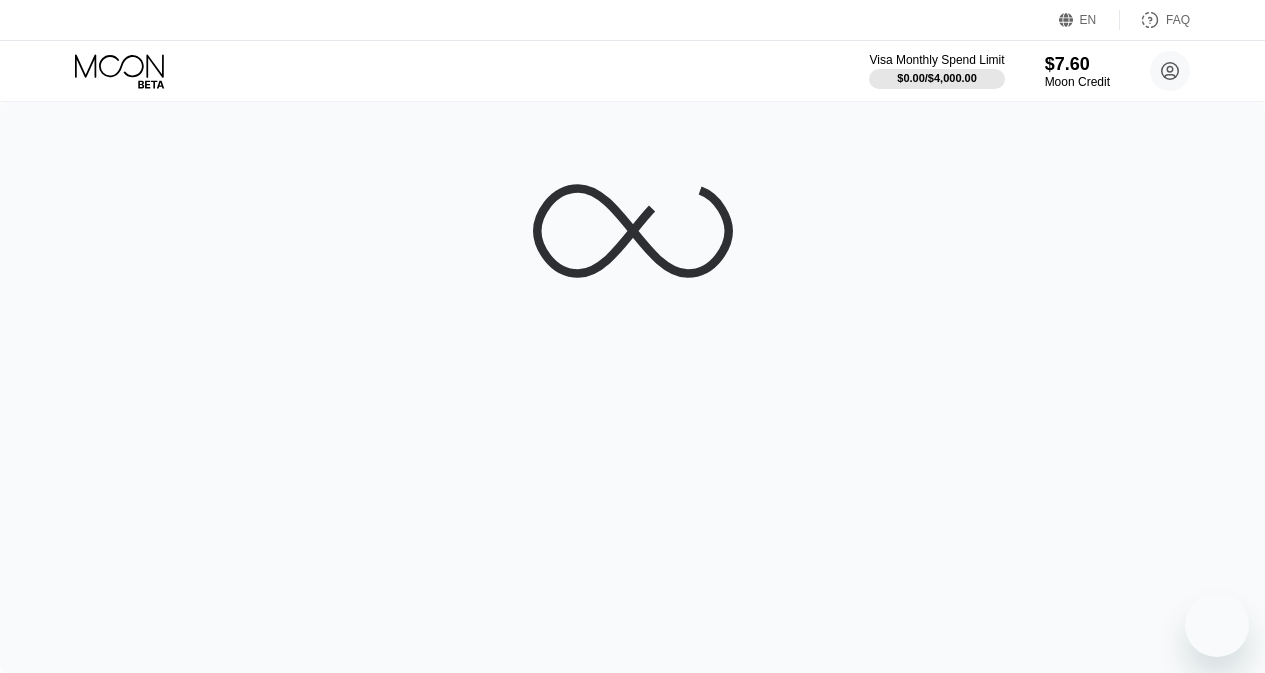scroll, scrollTop: 0, scrollLeft: 0, axis: both 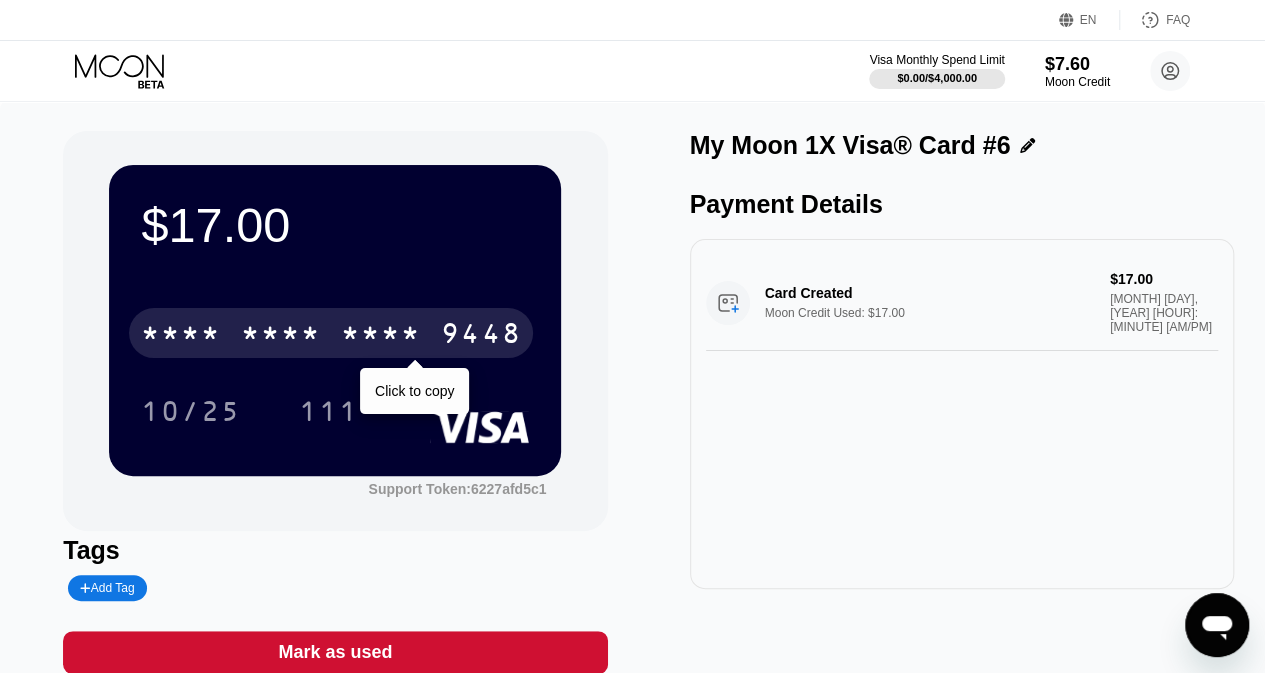 click on "* * * * * * * * * * * * 9448" at bounding box center [331, 333] 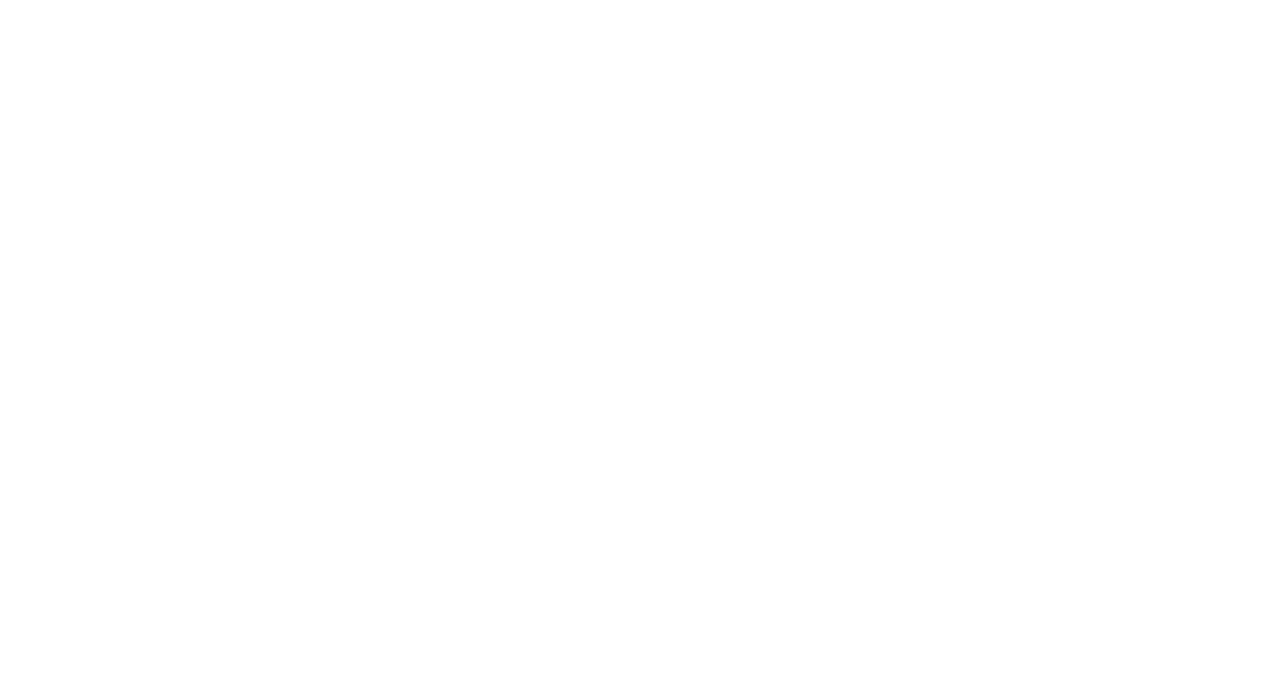 scroll, scrollTop: 0, scrollLeft: 0, axis: both 